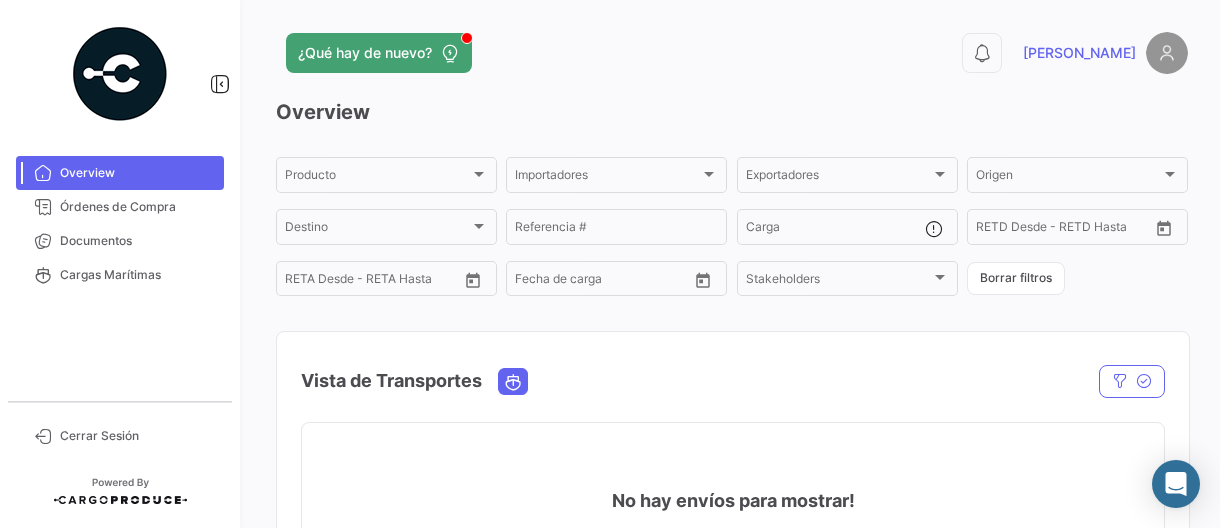 scroll, scrollTop: 0, scrollLeft: 0, axis: both 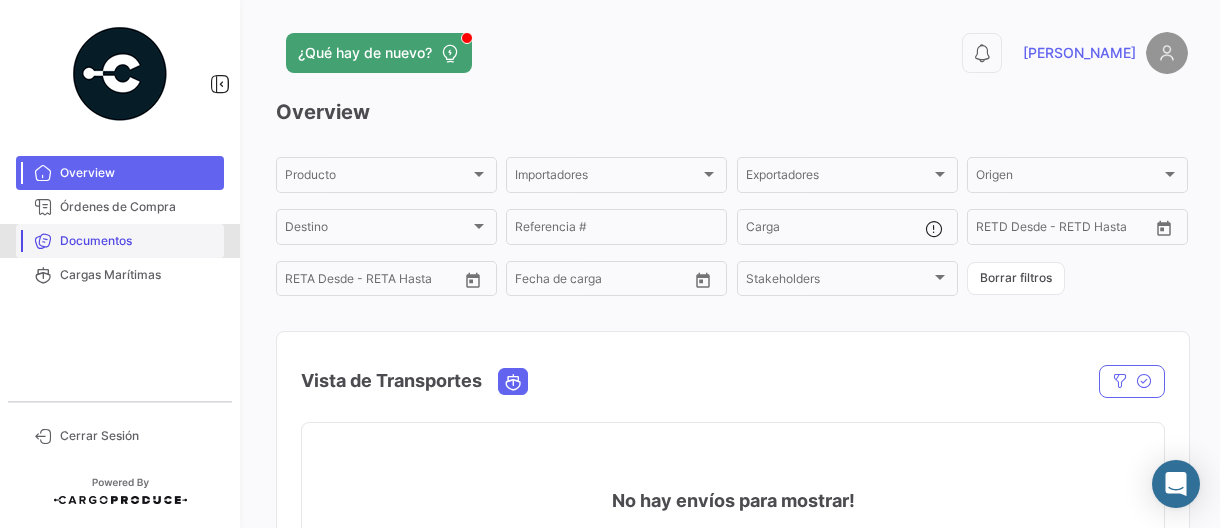 click on "Documentos" at bounding box center (138, 241) 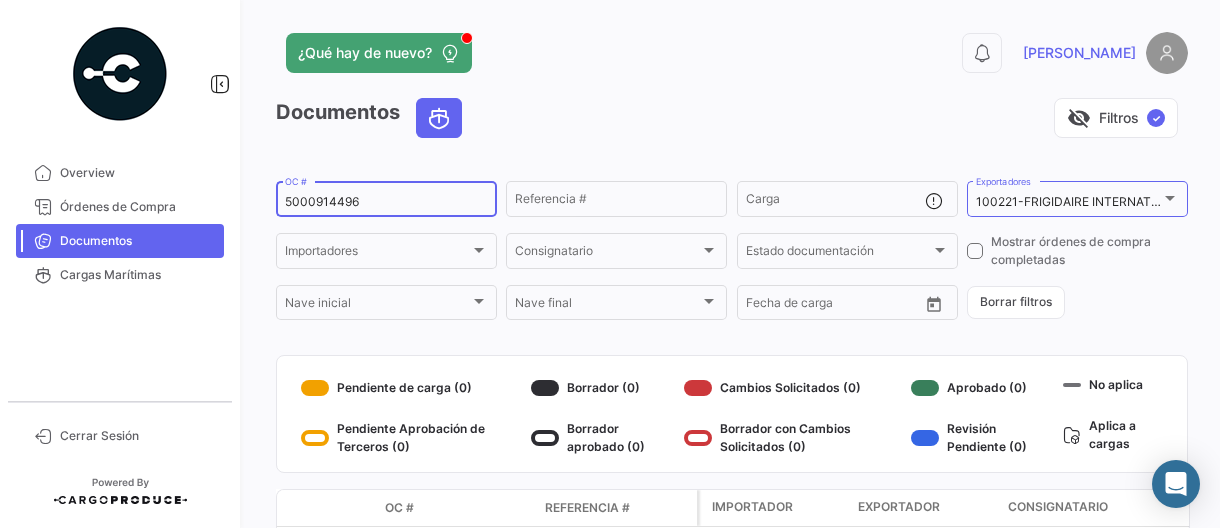 click on "5000914496" at bounding box center [386, 202] 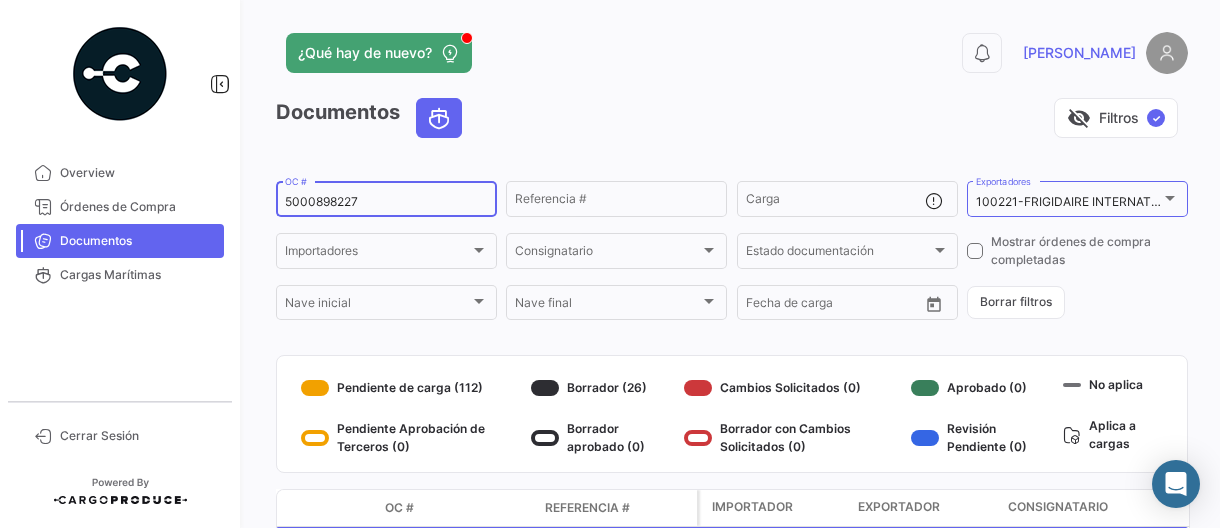 type on "5000898227" 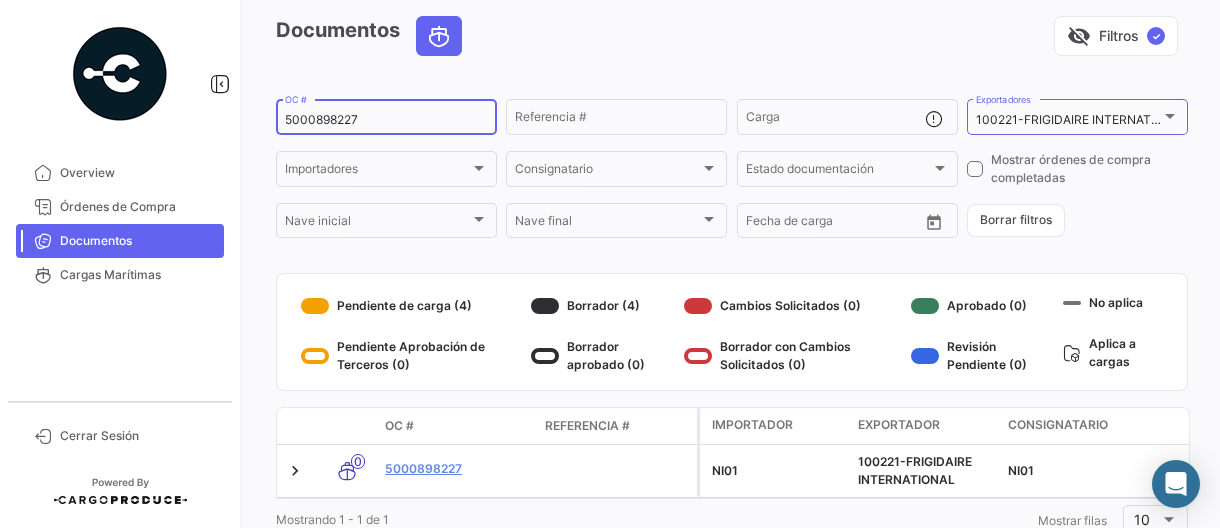 scroll, scrollTop: 156, scrollLeft: 0, axis: vertical 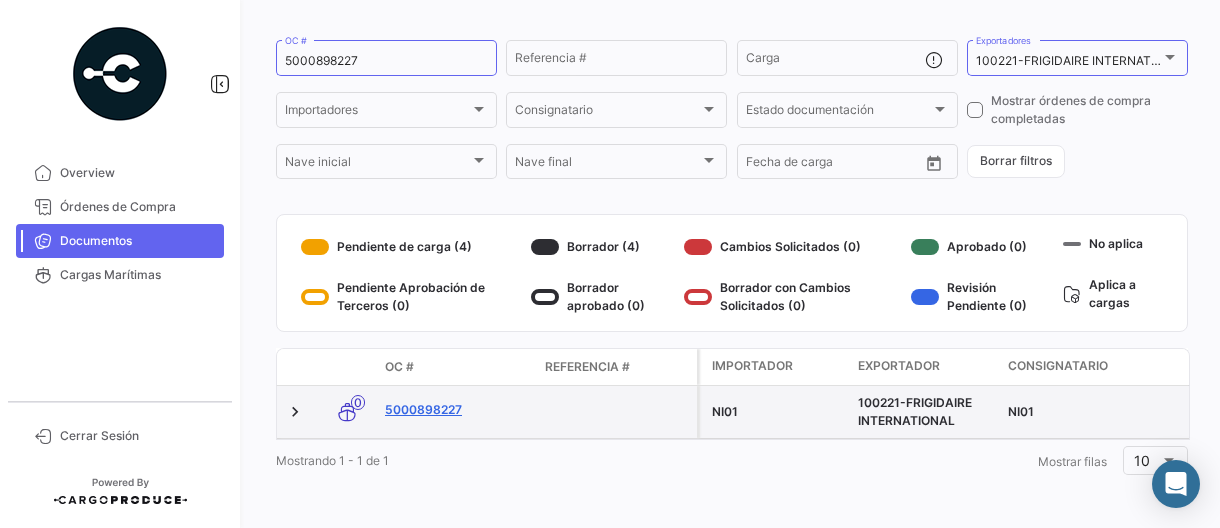click on "5000898227" 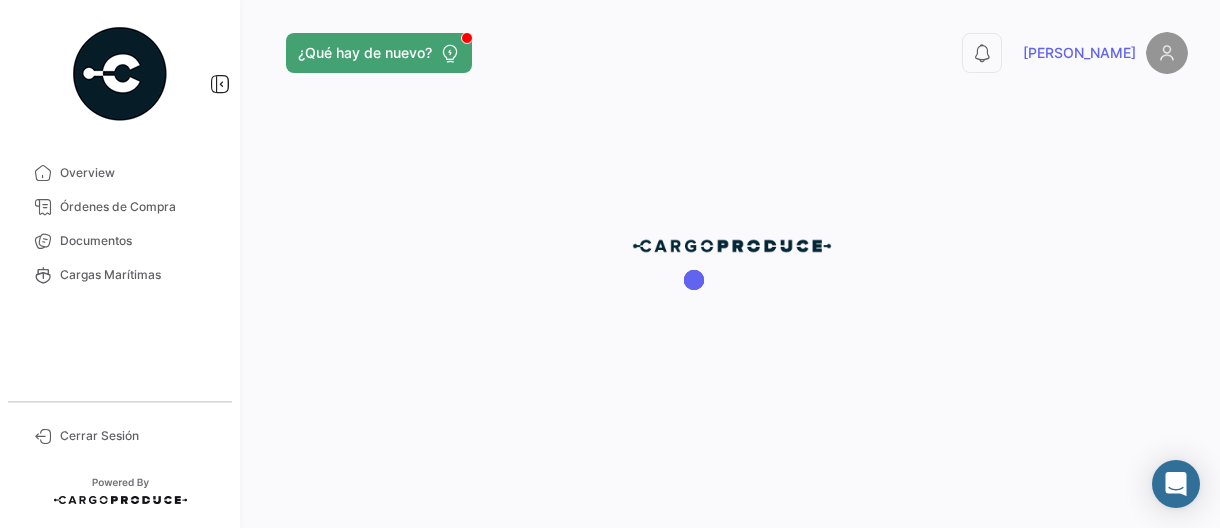 scroll, scrollTop: 0, scrollLeft: 0, axis: both 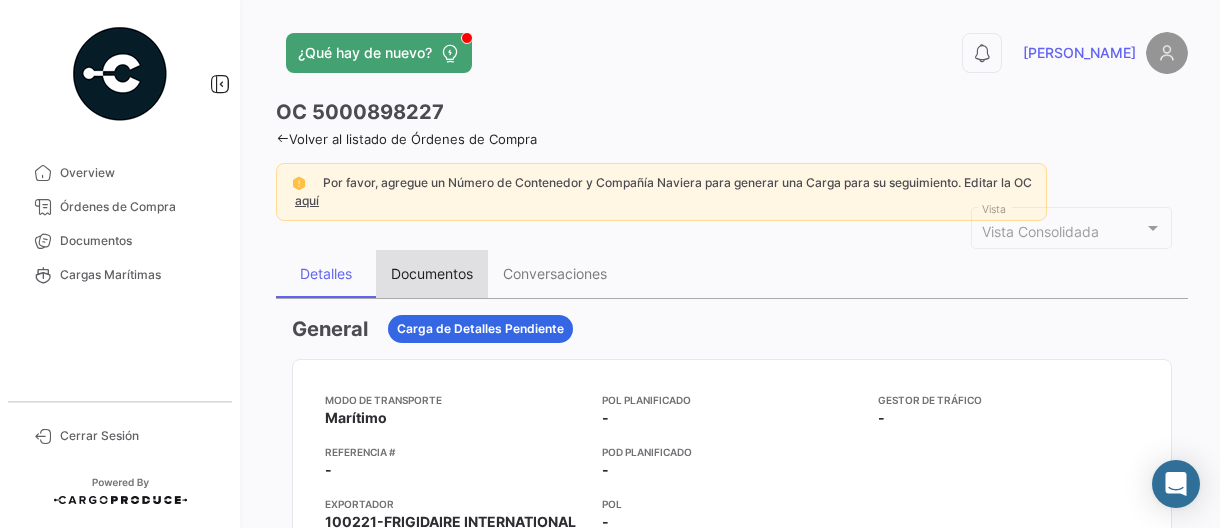 click on "Documentos" at bounding box center [432, 274] 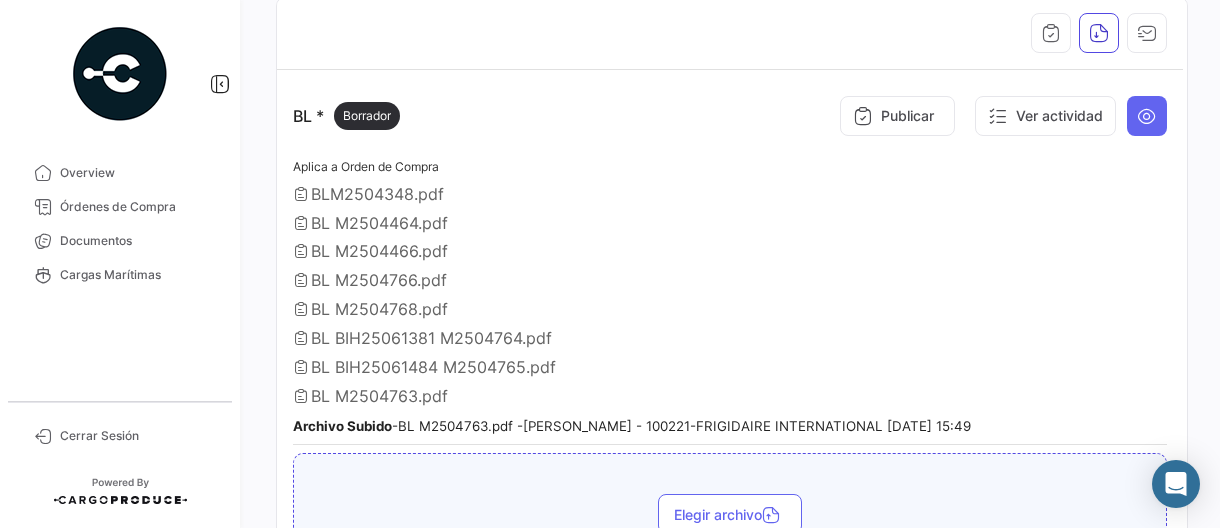 scroll, scrollTop: 400, scrollLeft: 0, axis: vertical 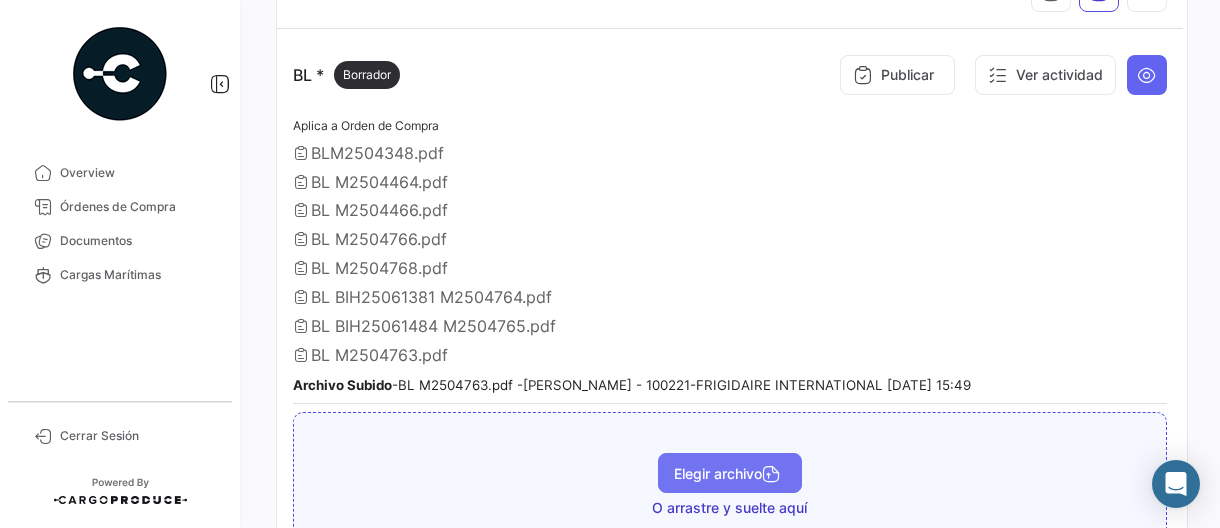 click on "Elegir archivo" at bounding box center [730, 473] 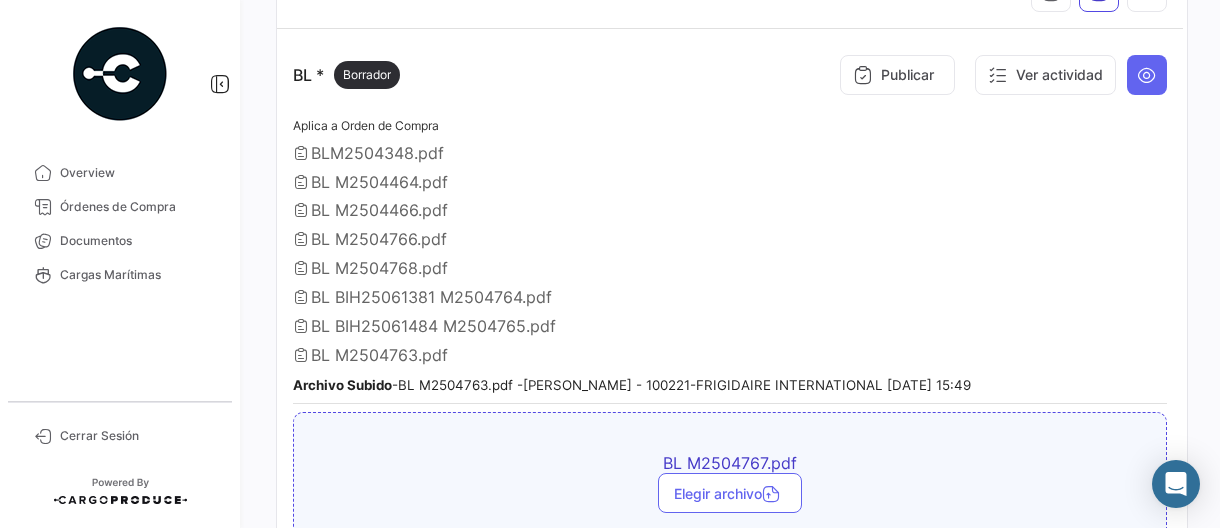 scroll, scrollTop: 700, scrollLeft: 0, axis: vertical 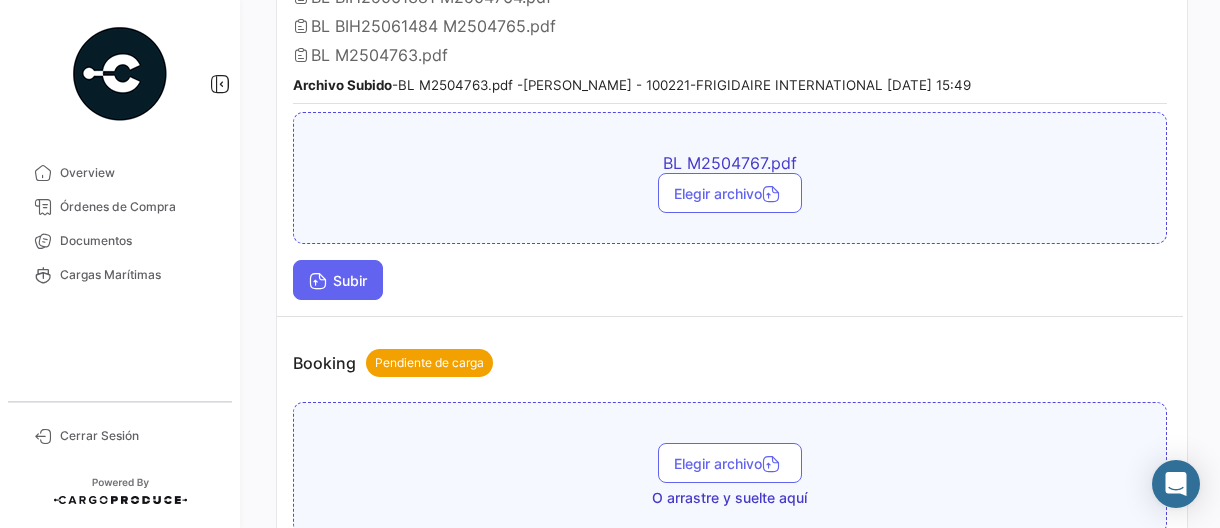 click on "Subir" at bounding box center (338, 280) 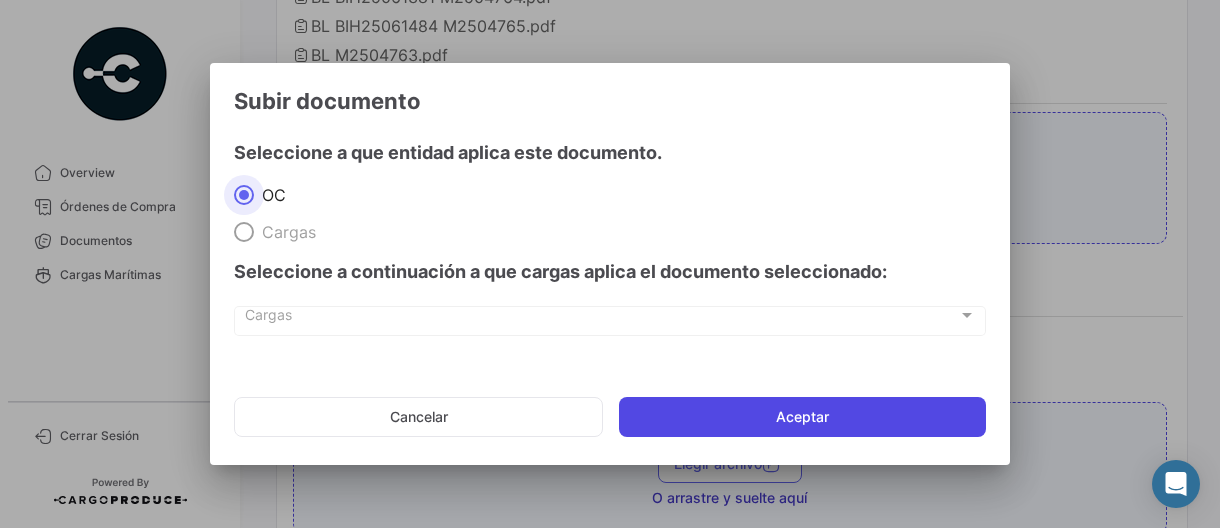 click on "Aceptar" 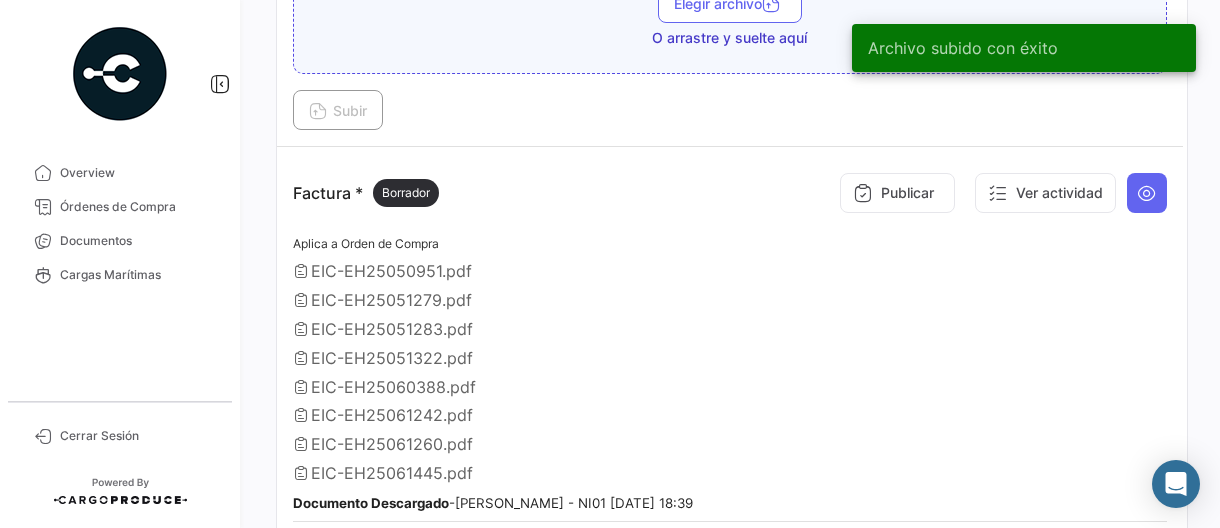 scroll, scrollTop: 1300, scrollLeft: 0, axis: vertical 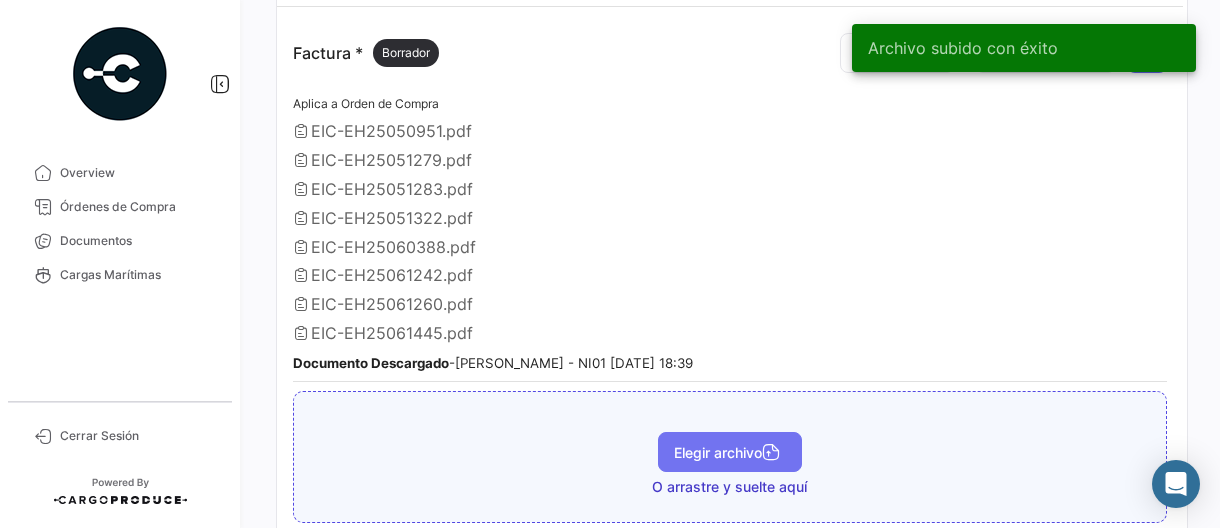 click on "Elegir archivo" at bounding box center [730, 452] 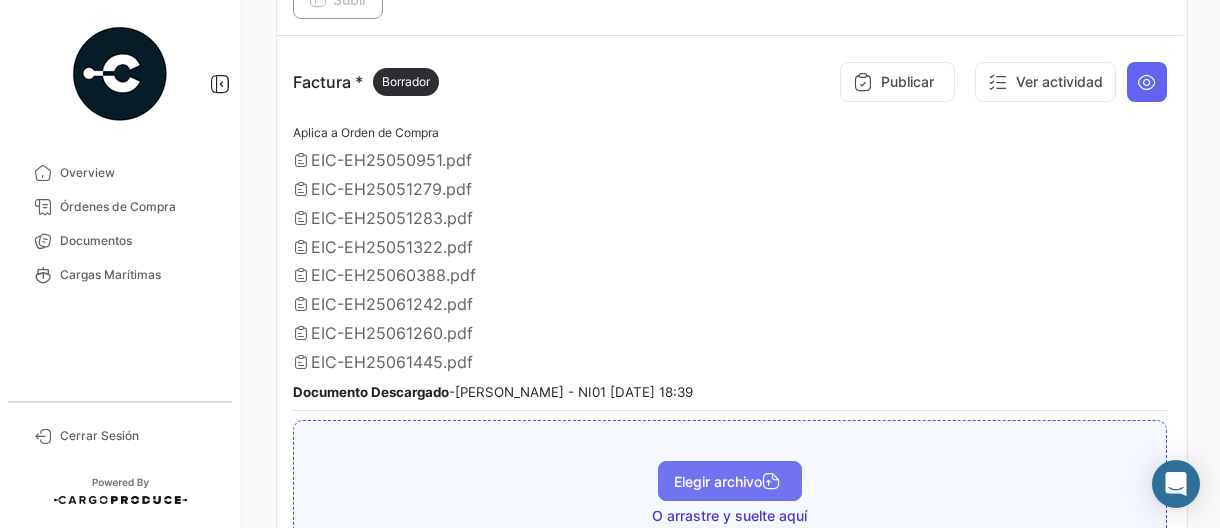 click on "Elegir archivo" at bounding box center [730, 481] 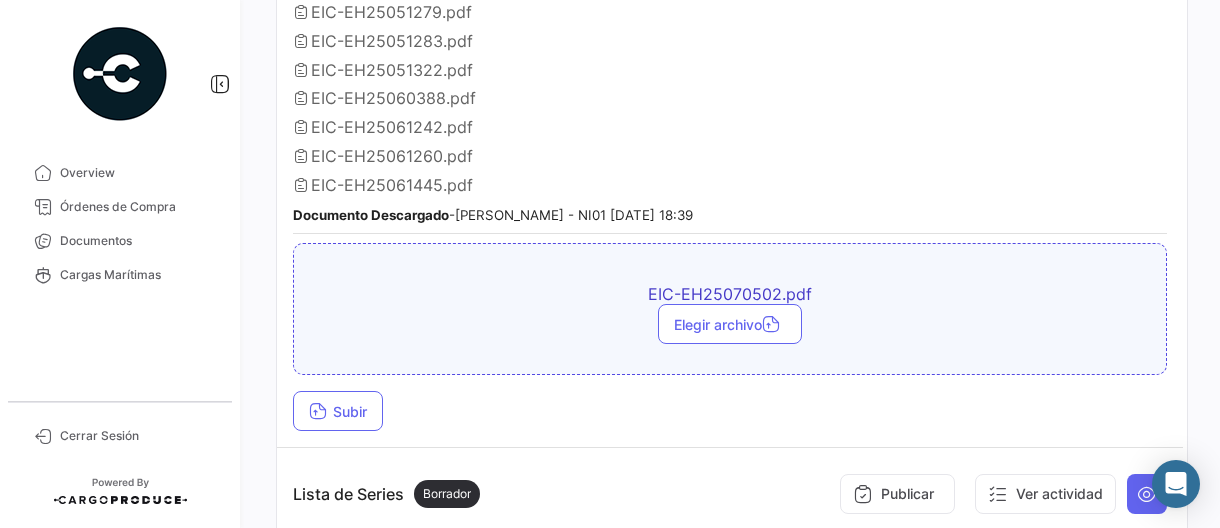 scroll, scrollTop: 1600, scrollLeft: 0, axis: vertical 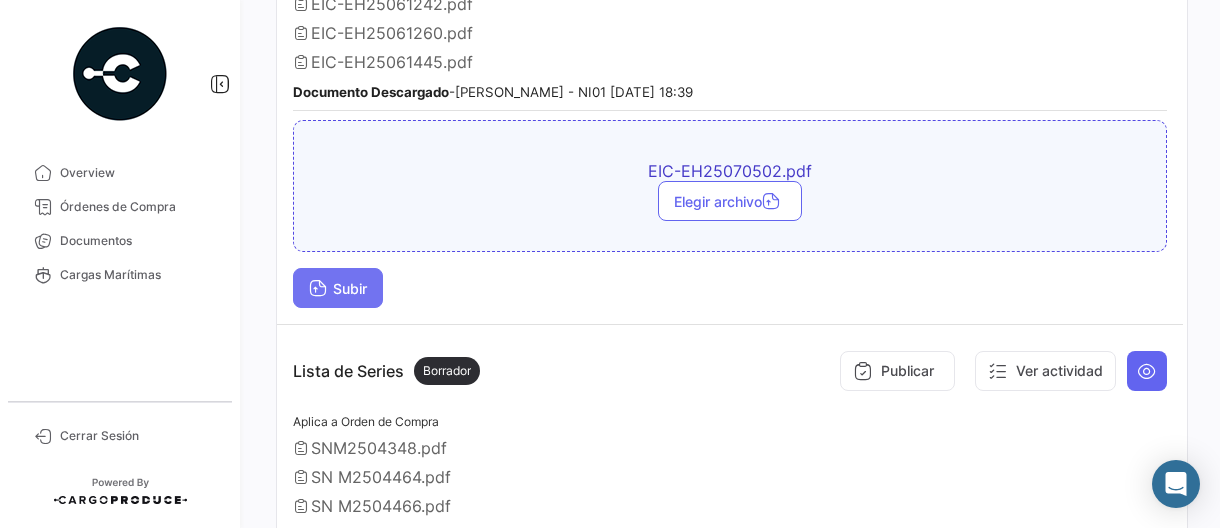 click on "Subir" at bounding box center [338, 288] 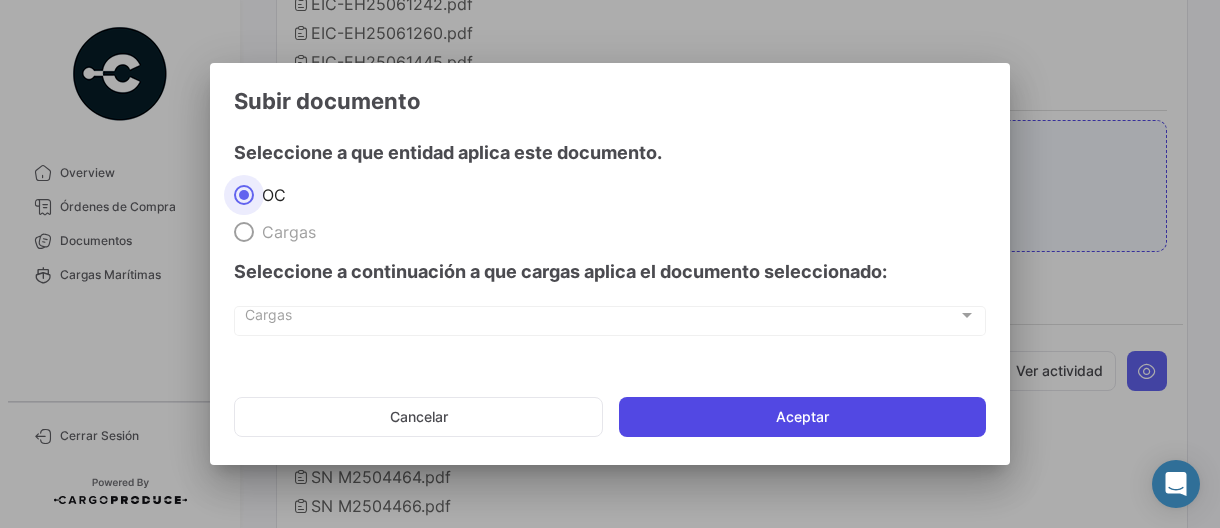 click on "Aceptar" 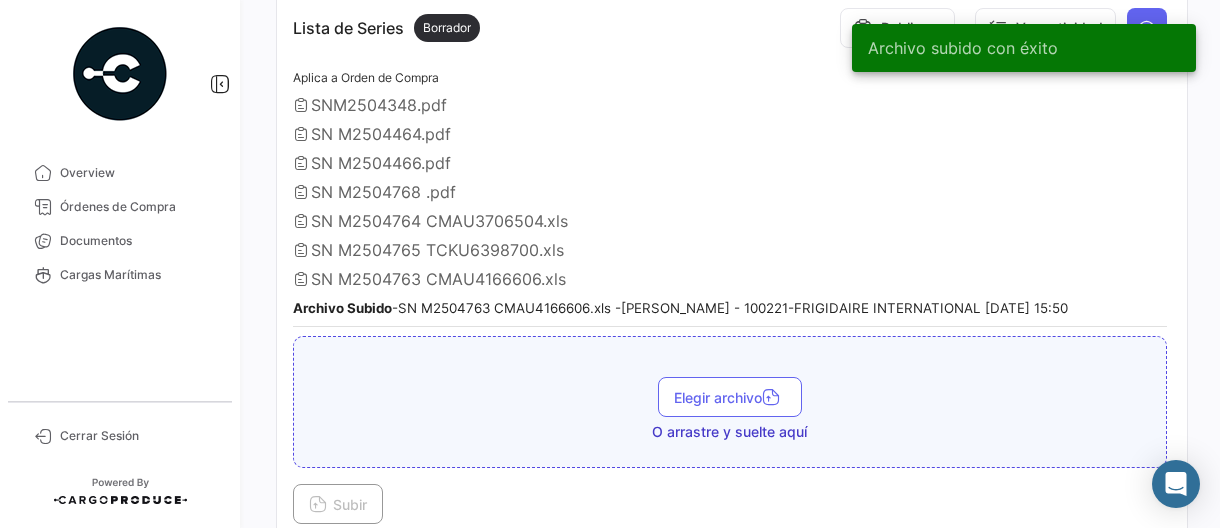 scroll, scrollTop: 2000, scrollLeft: 0, axis: vertical 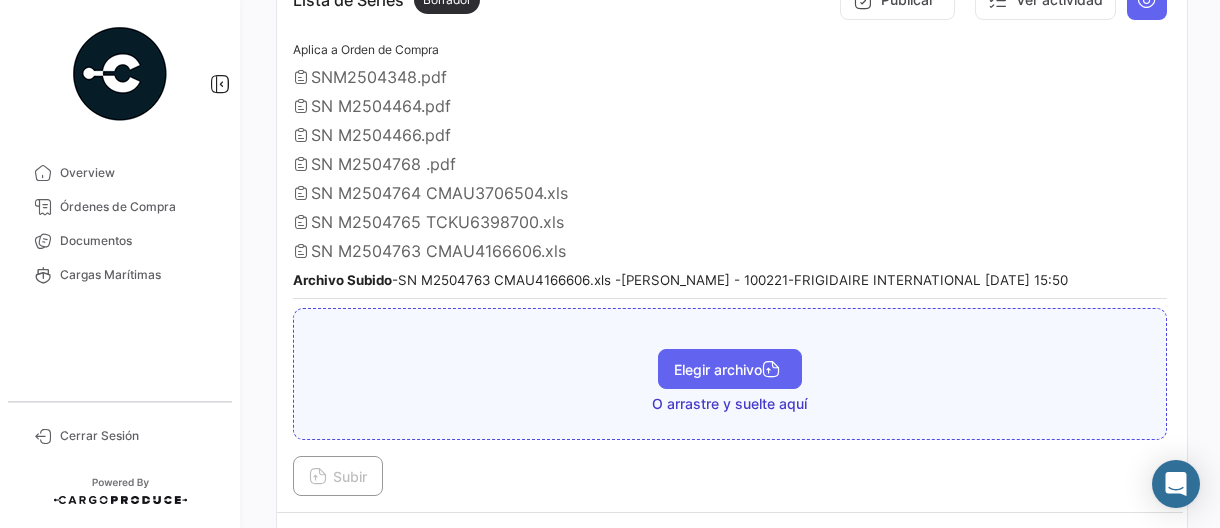 click on "Elegir archivo" at bounding box center (730, 369) 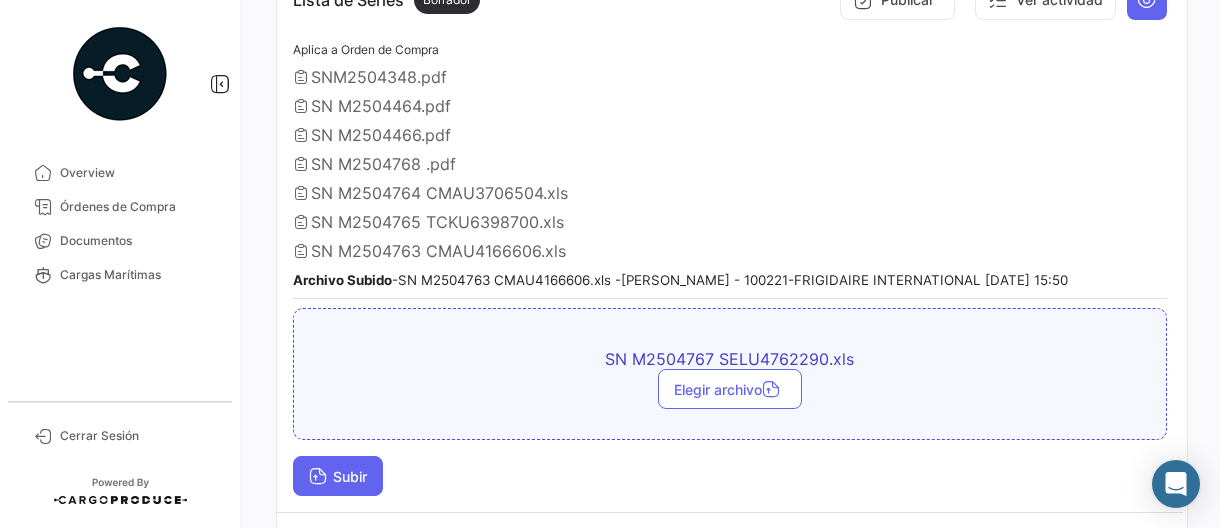 click on "Subir" at bounding box center [338, 476] 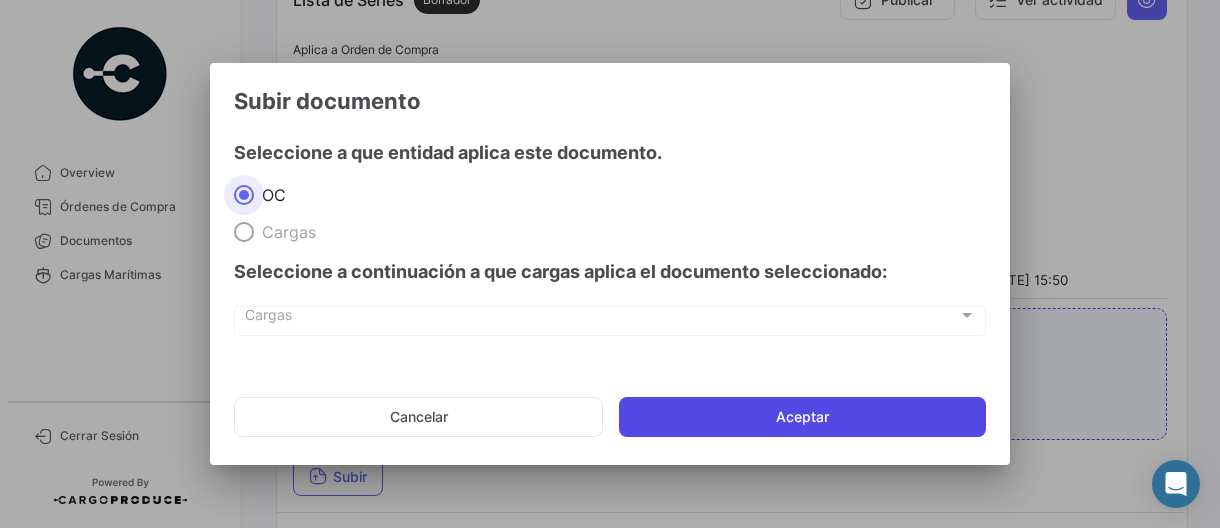 click on "Aceptar" 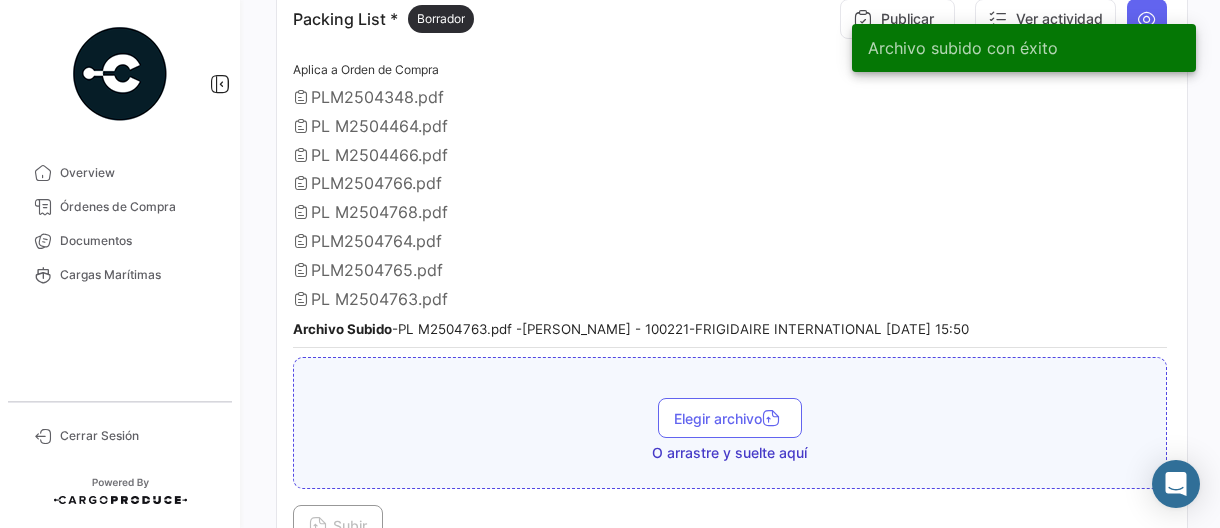 scroll, scrollTop: 2600, scrollLeft: 0, axis: vertical 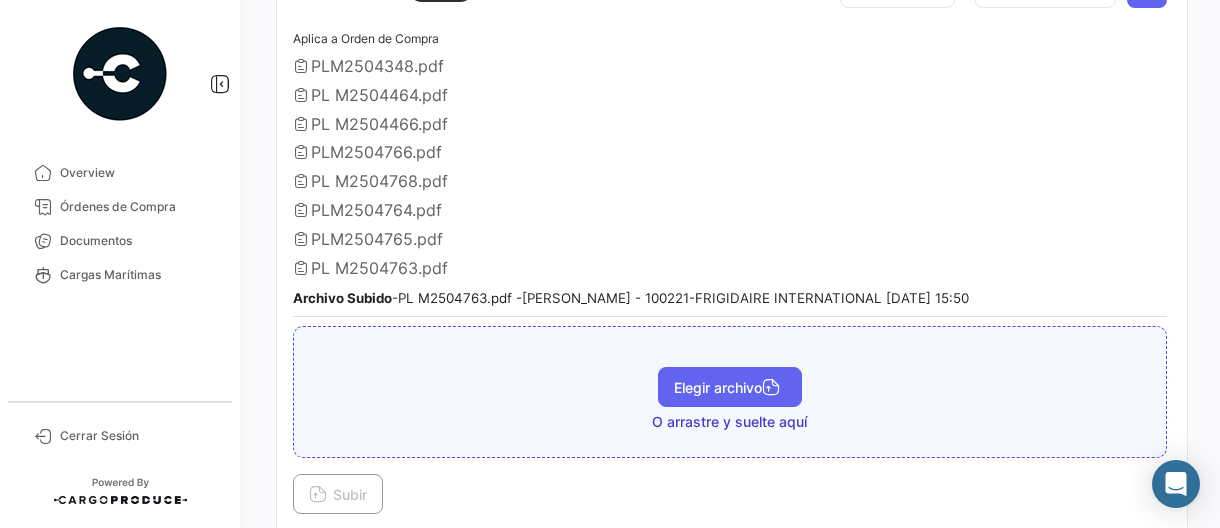click on "Elegir archivo" at bounding box center (730, 387) 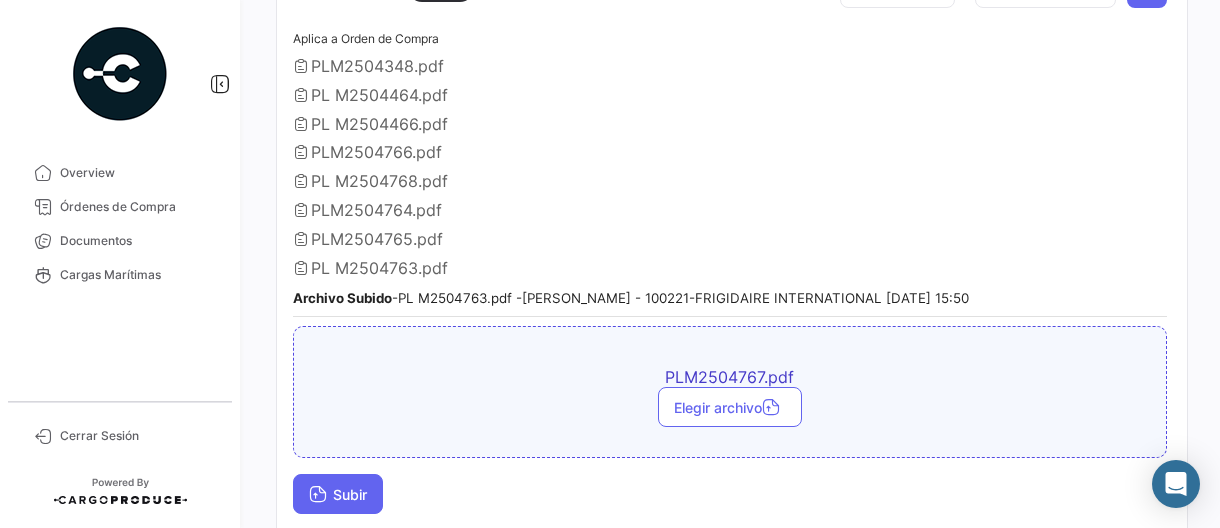 click on "Subir" at bounding box center (338, 494) 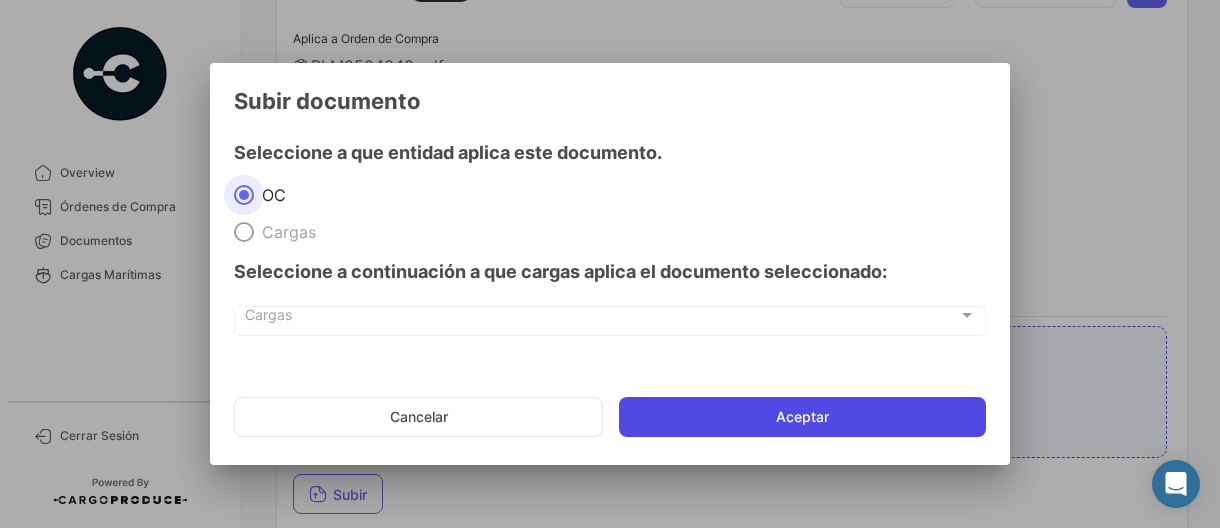 click on "Aceptar" 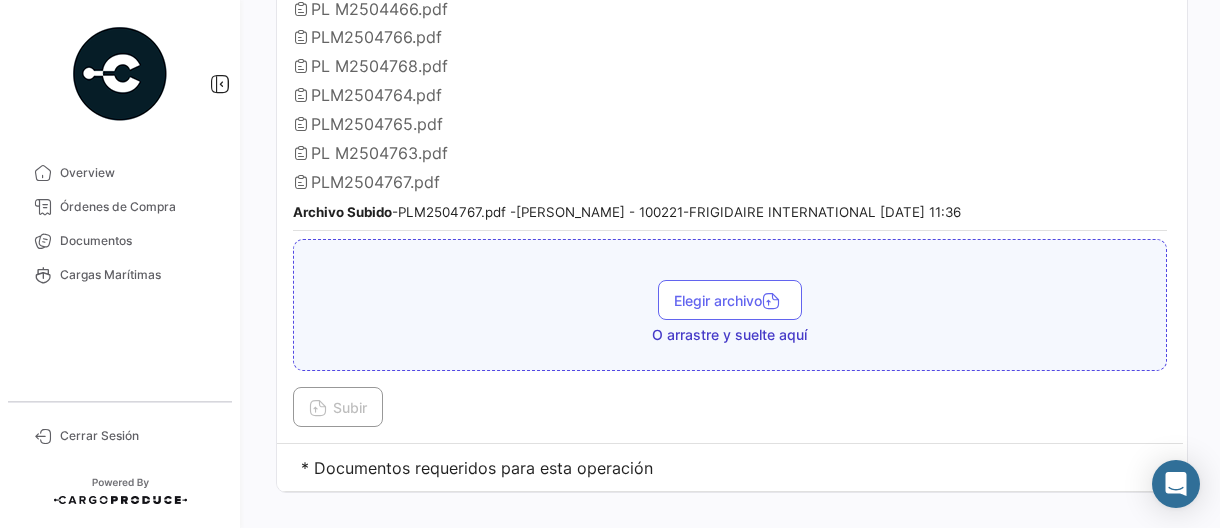 scroll, scrollTop: 2718, scrollLeft: 0, axis: vertical 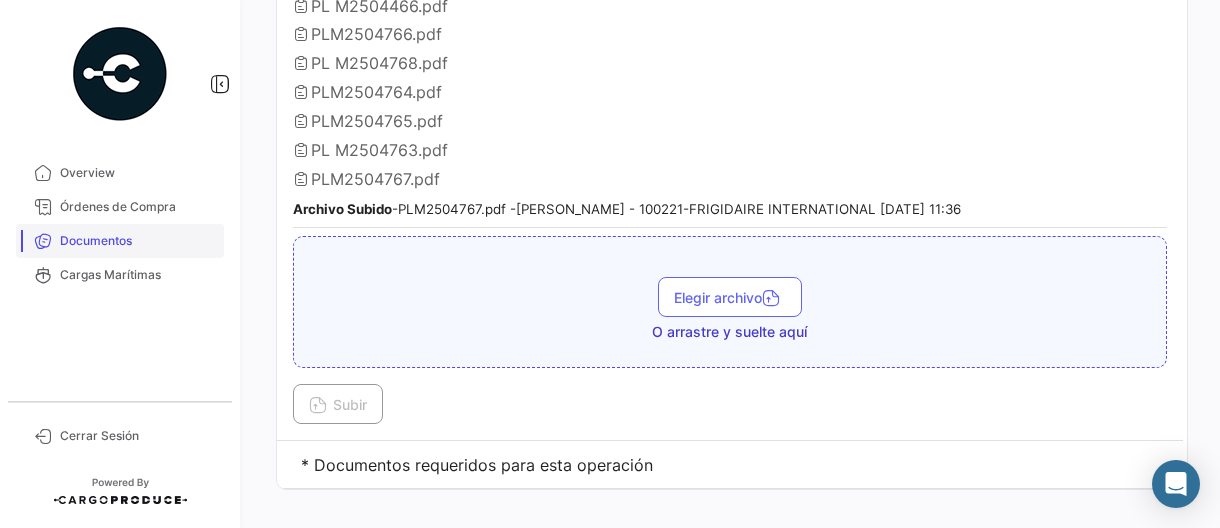 drag, startPoint x: 108, startPoint y: 241, endPoint x: 210, endPoint y: 251, distance: 102.48902 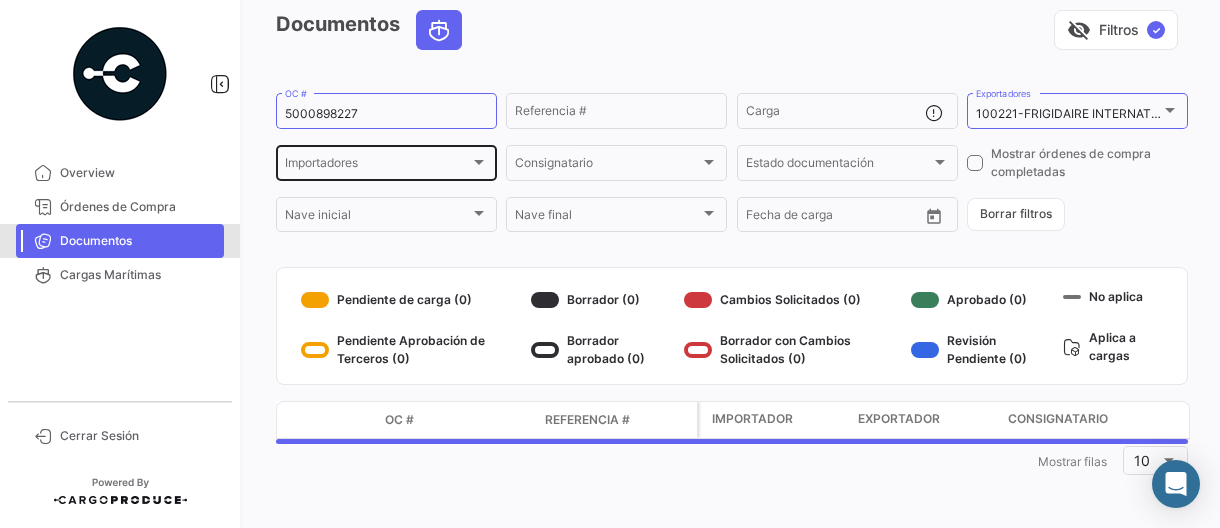 scroll, scrollTop: 0, scrollLeft: 0, axis: both 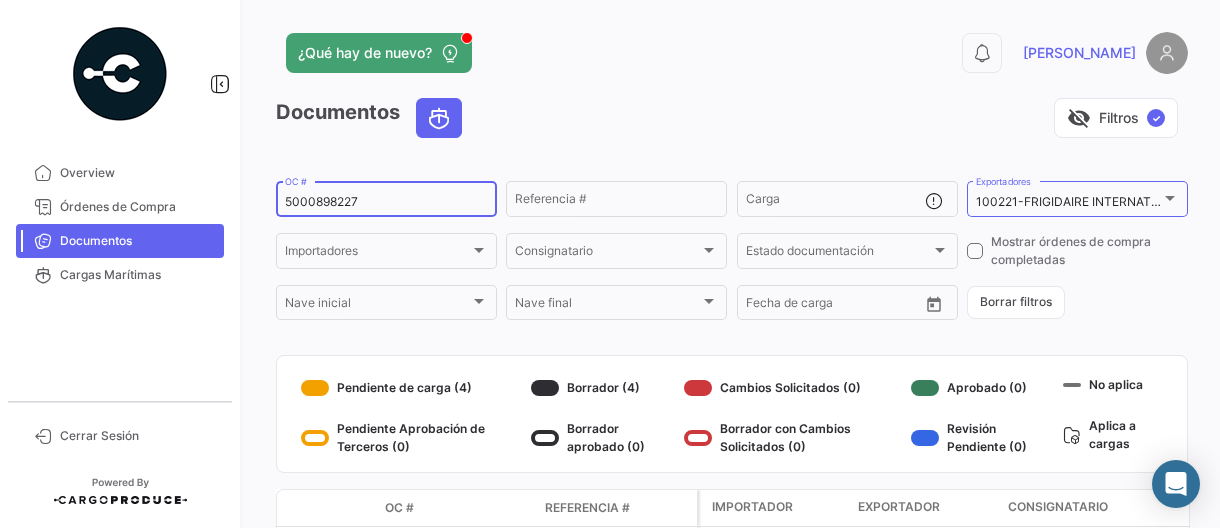 click on "5000898227" at bounding box center (386, 202) 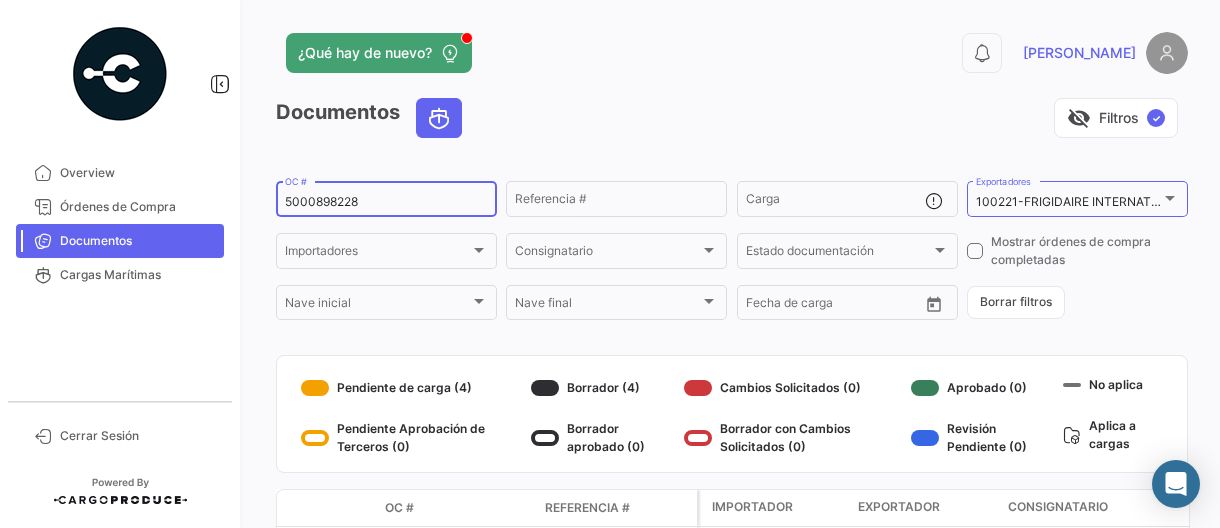type on "5000898228" 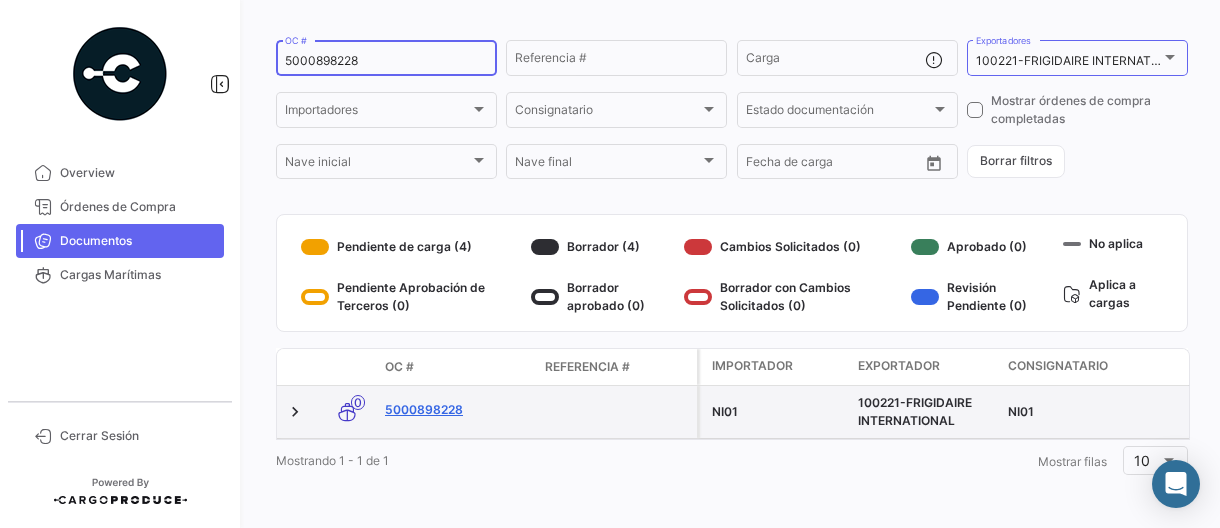 click on "5000898228" 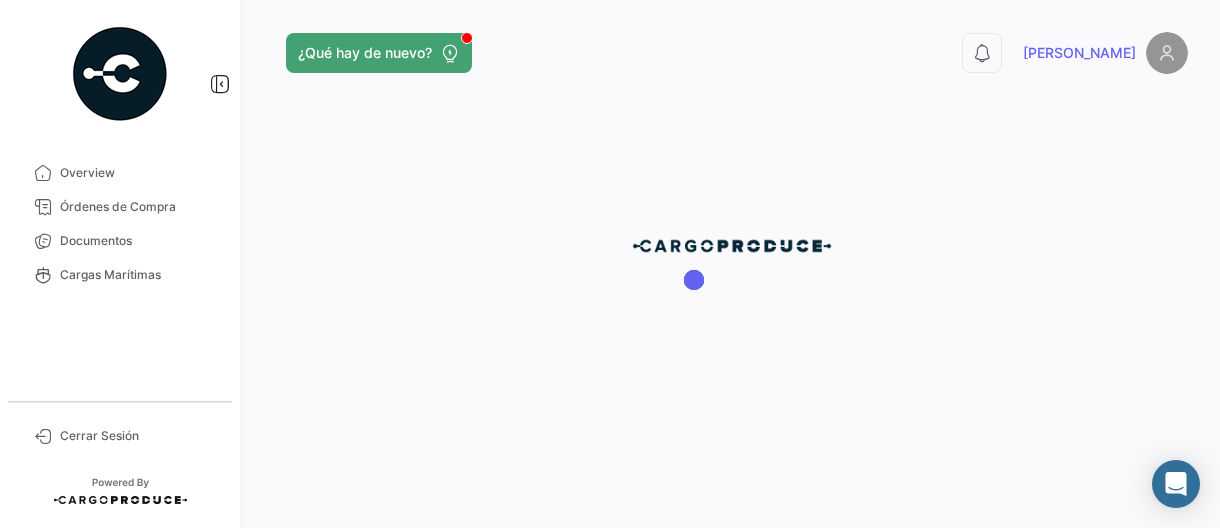 scroll, scrollTop: 0, scrollLeft: 0, axis: both 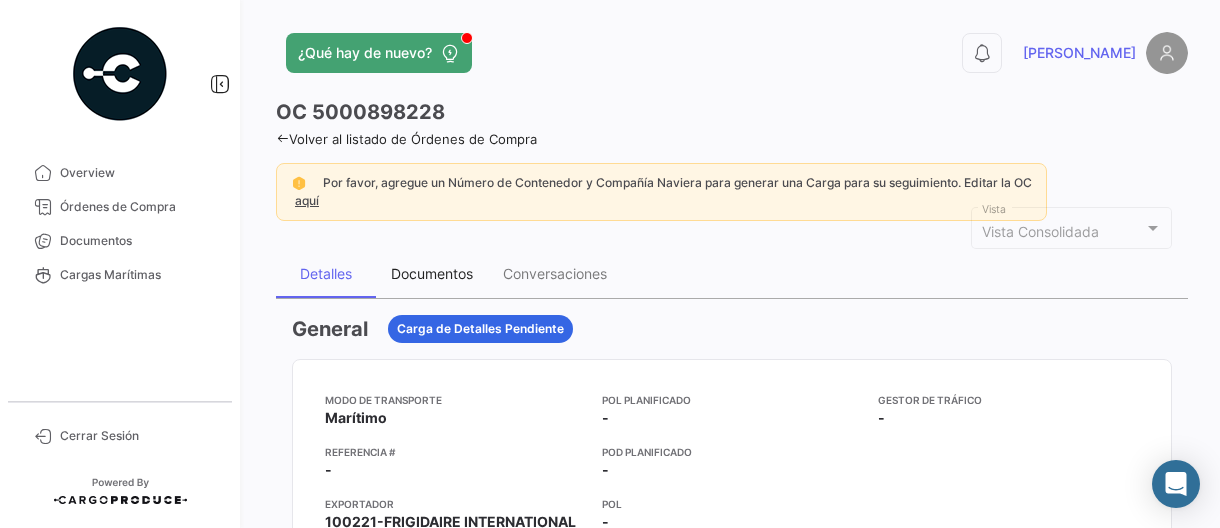 click on "Documentos" at bounding box center [432, 273] 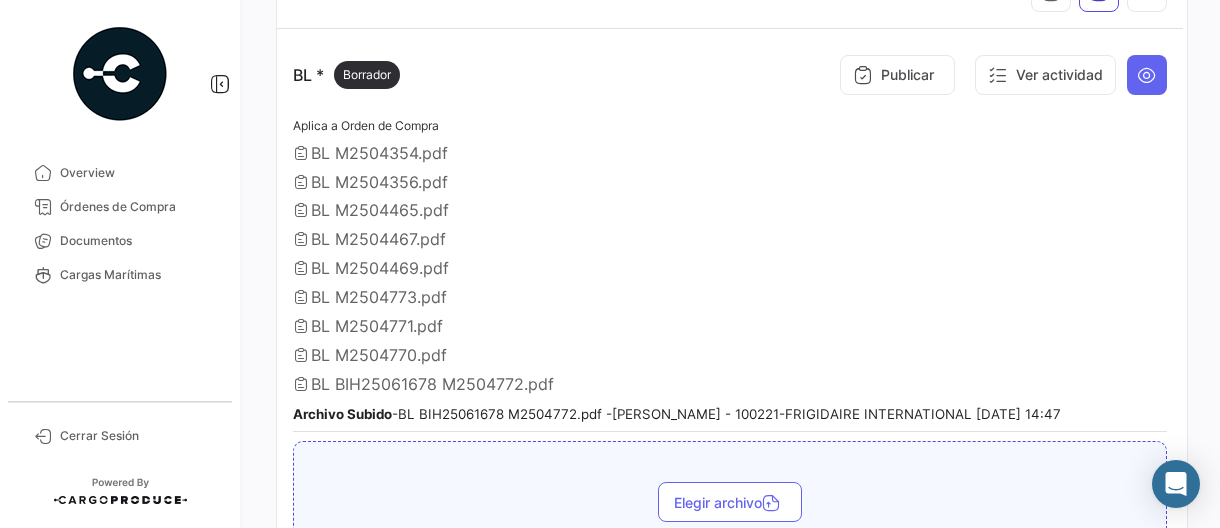 scroll, scrollTop: 500, scrollLeft: 0, axis: vertical 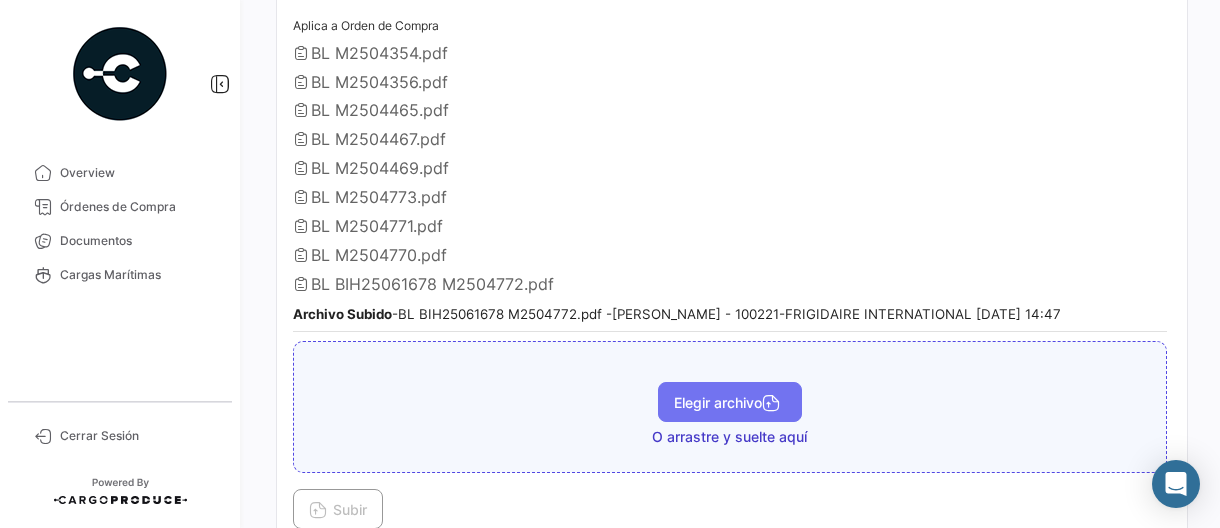 click on "Elegir archivo" at bounding box center (730, 402) 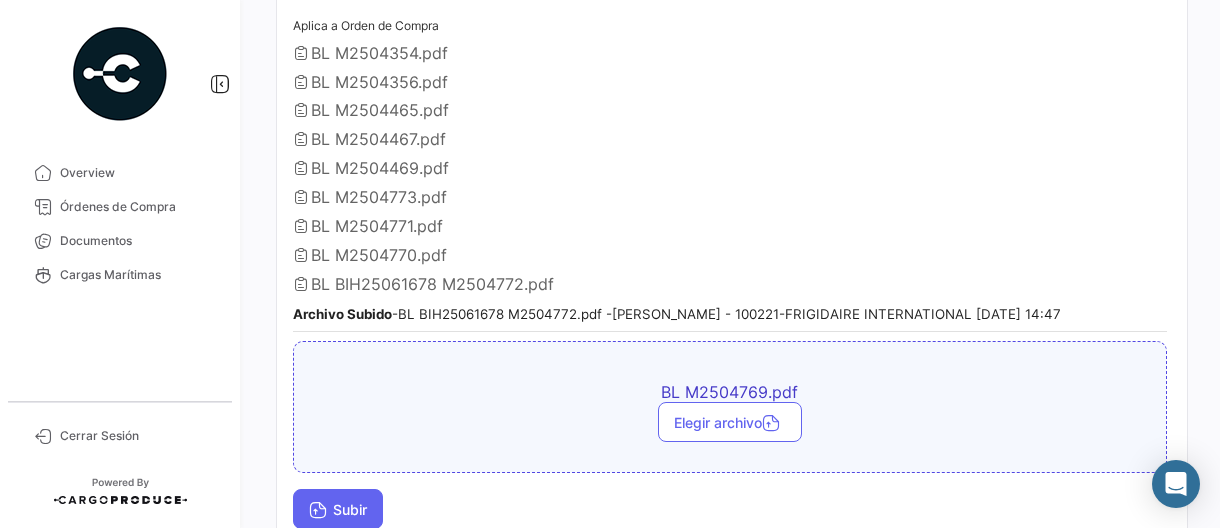 click on "Subir" at bounding box center [338, 509] 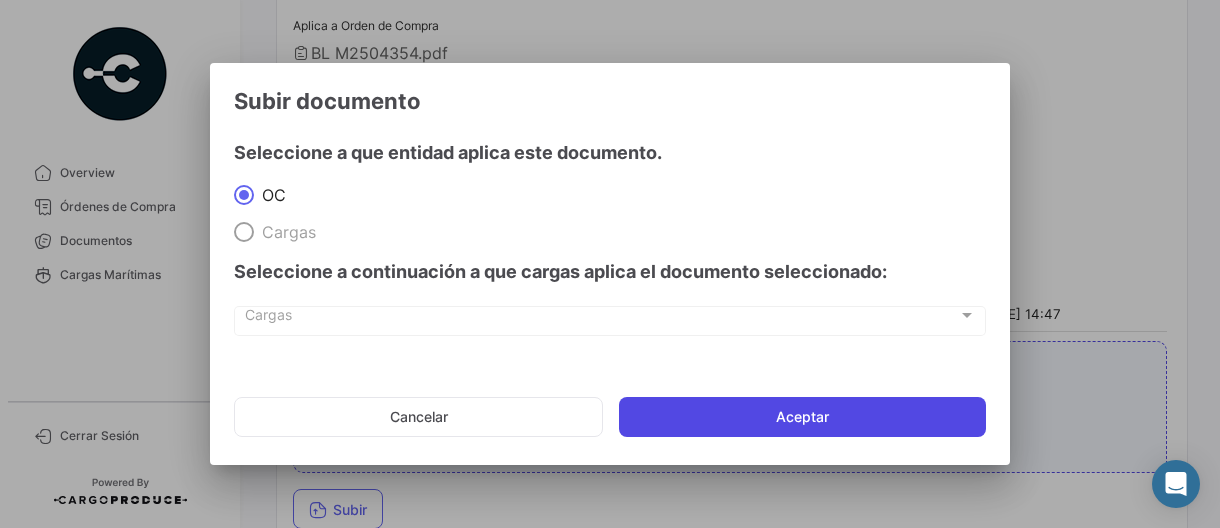 click on "Aceptar" 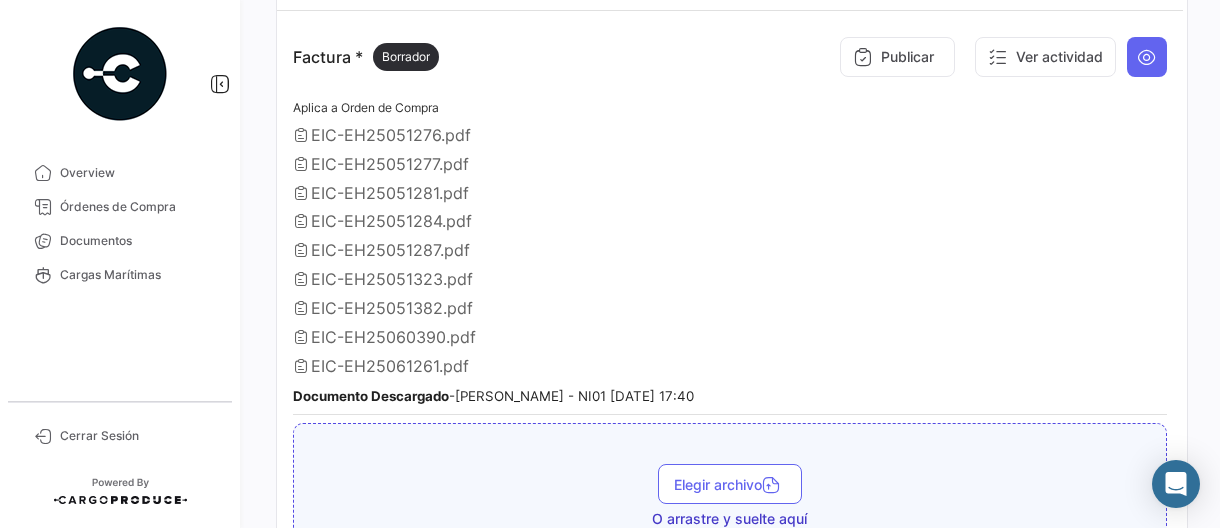 scroll, scrollTop: 1400, scrollLeft: 0, axis: vertical 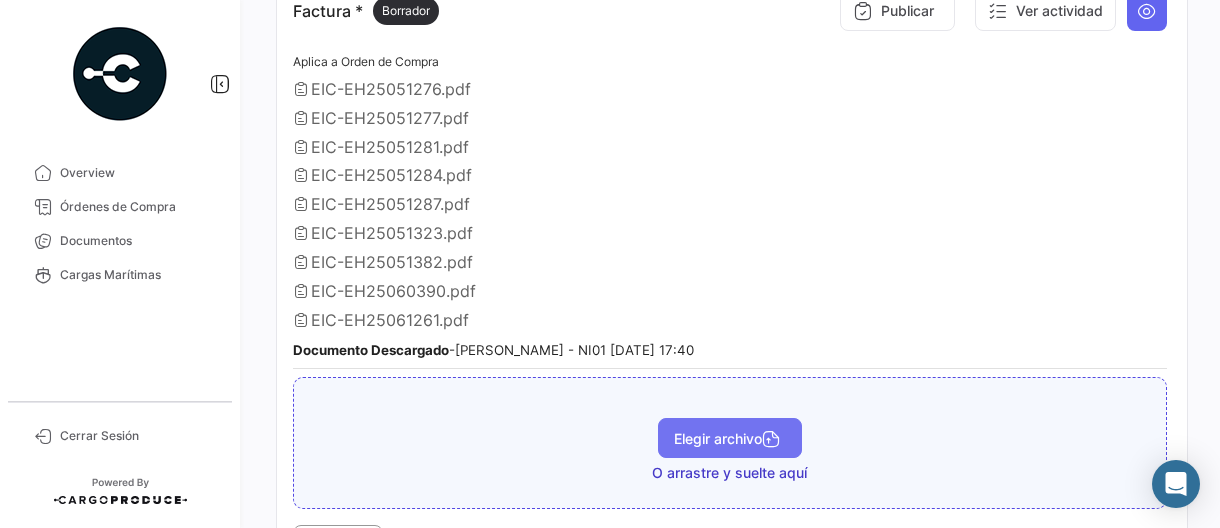 click on "Elegir archivo" at bounding box center [730, 438] 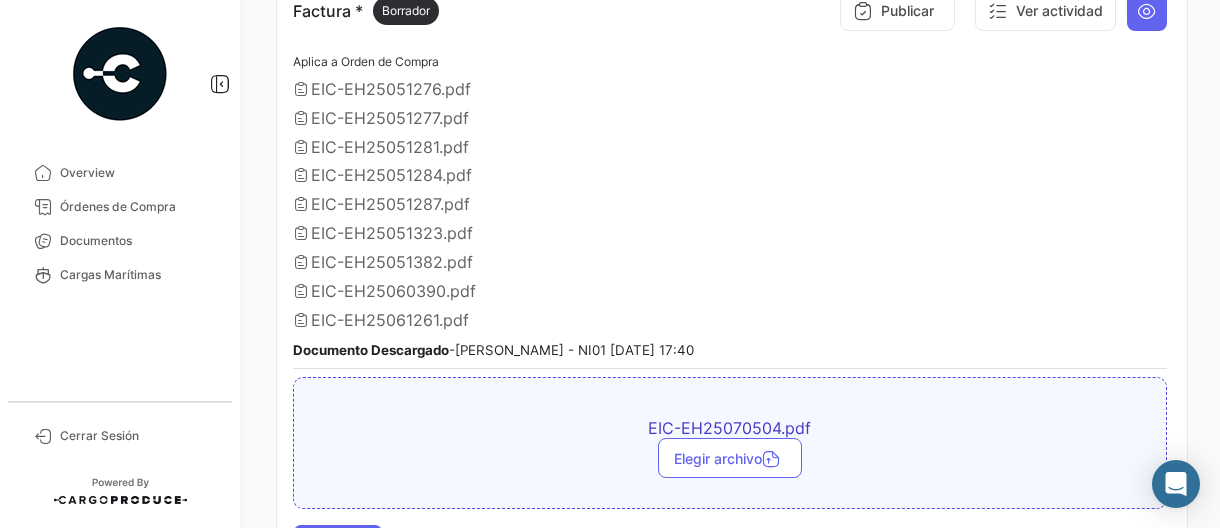 click on "Subir" at bounding box center [338, 545] 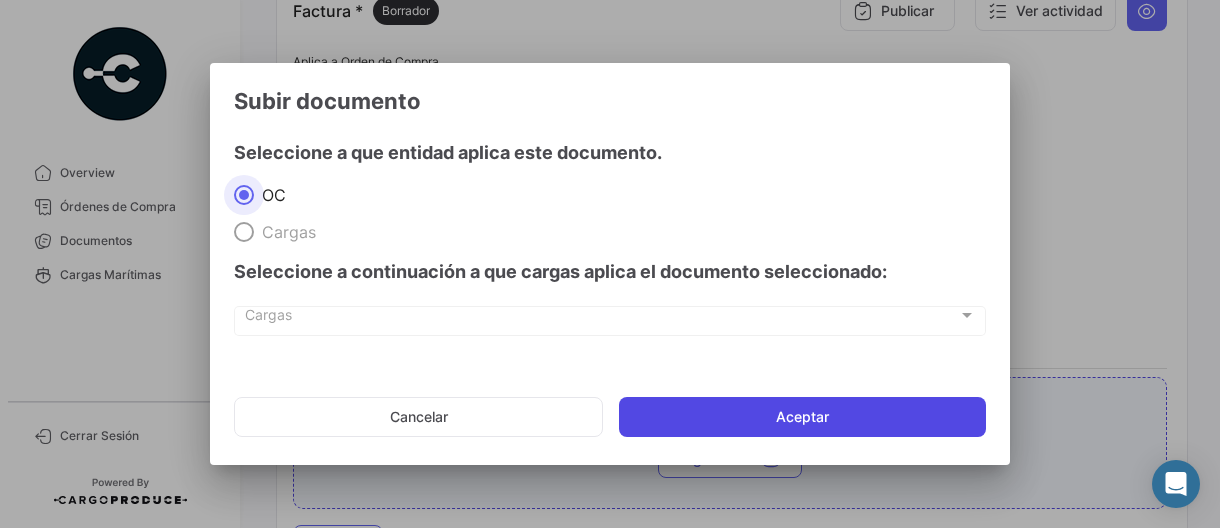 click on "Aceptar" 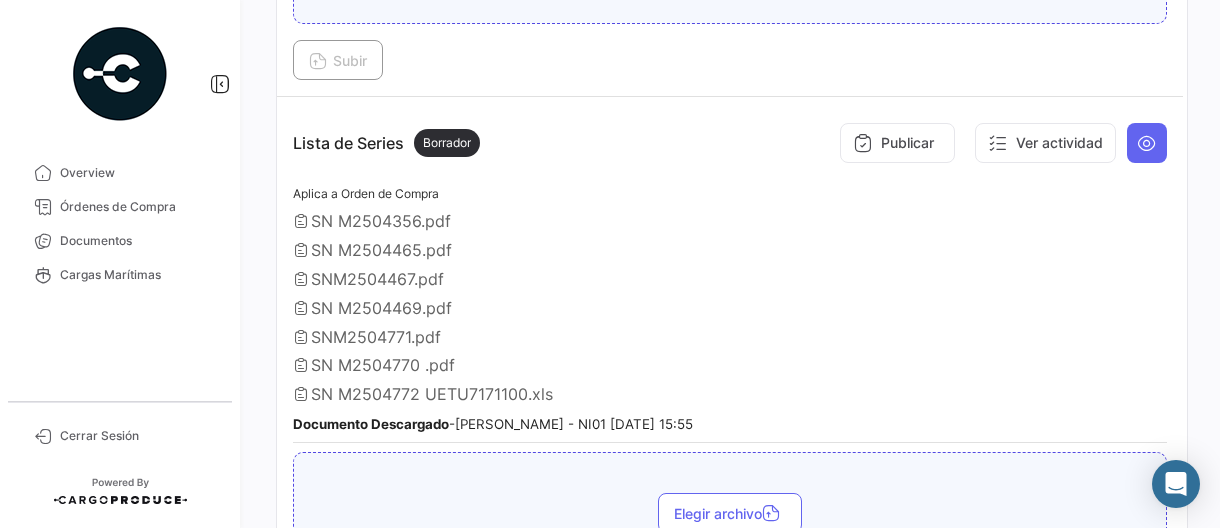 scroll, scrollTop: 2014, scrollLeft: 0, axis: vertical 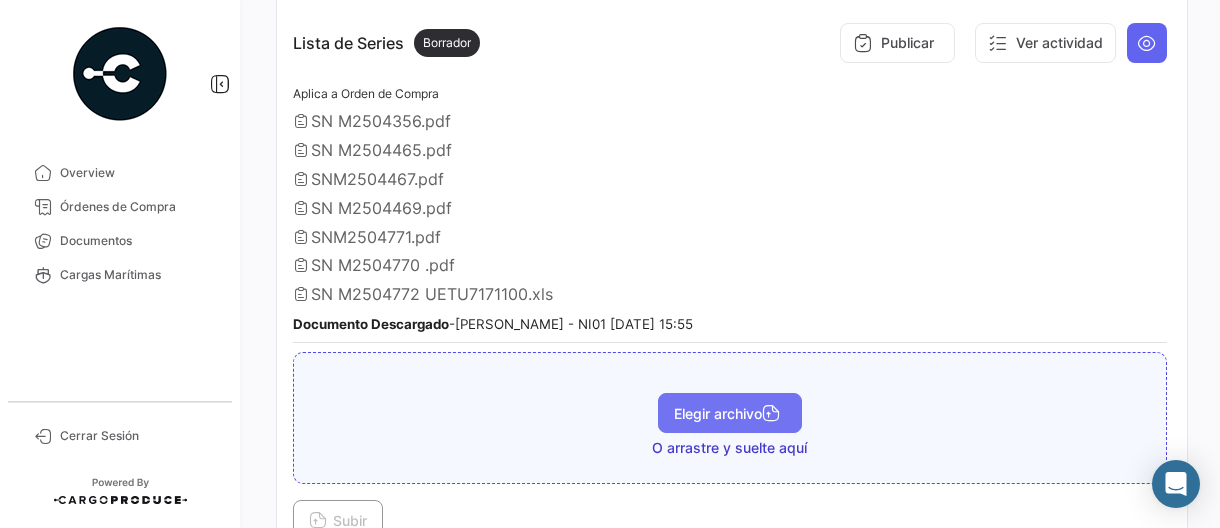click on "Elegir archivo" at bounding box center (730, 413) 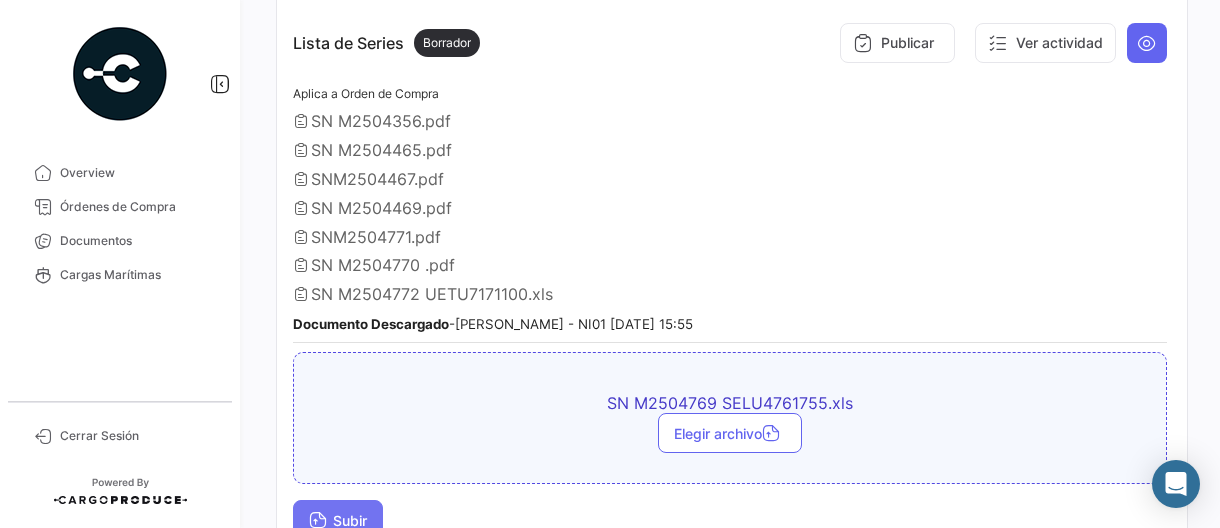 click on "Subir" at bounding box center [338, 520] 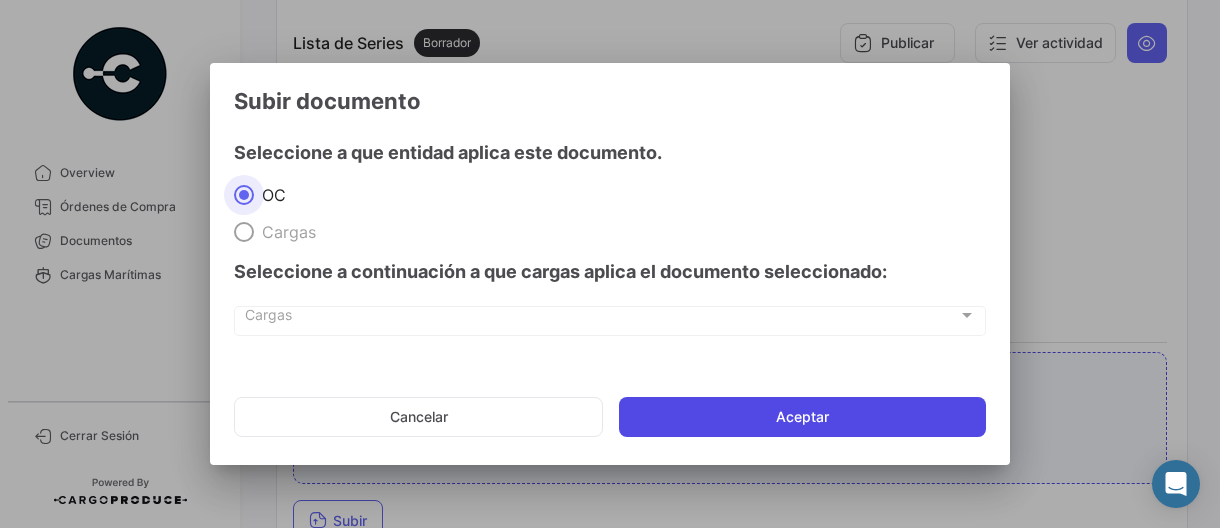 click on "Aceptar" 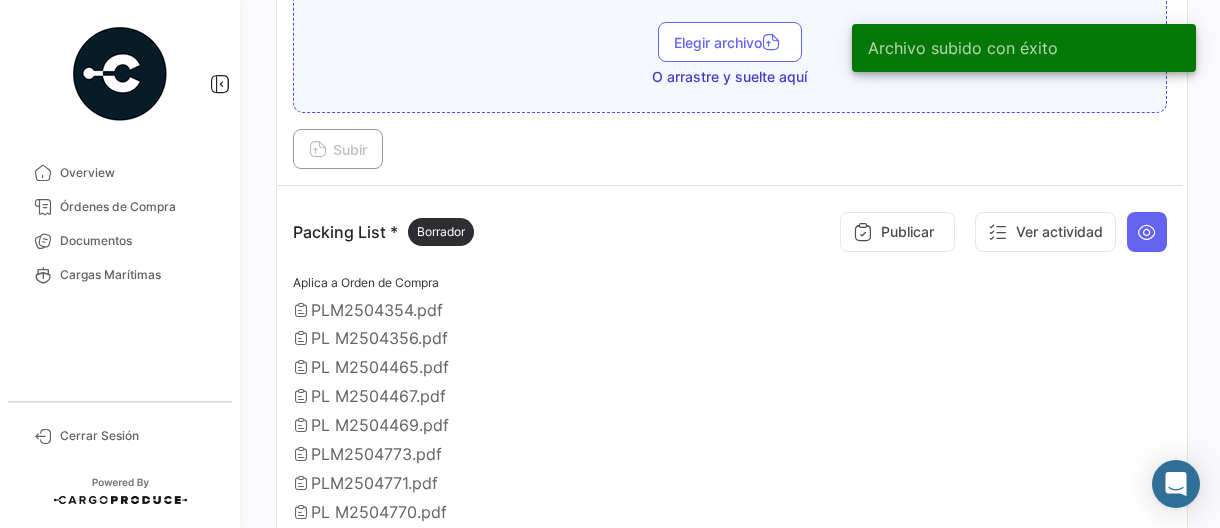 scroll, scrollTop: 2614, scrollLeft: 0, axis: vertical 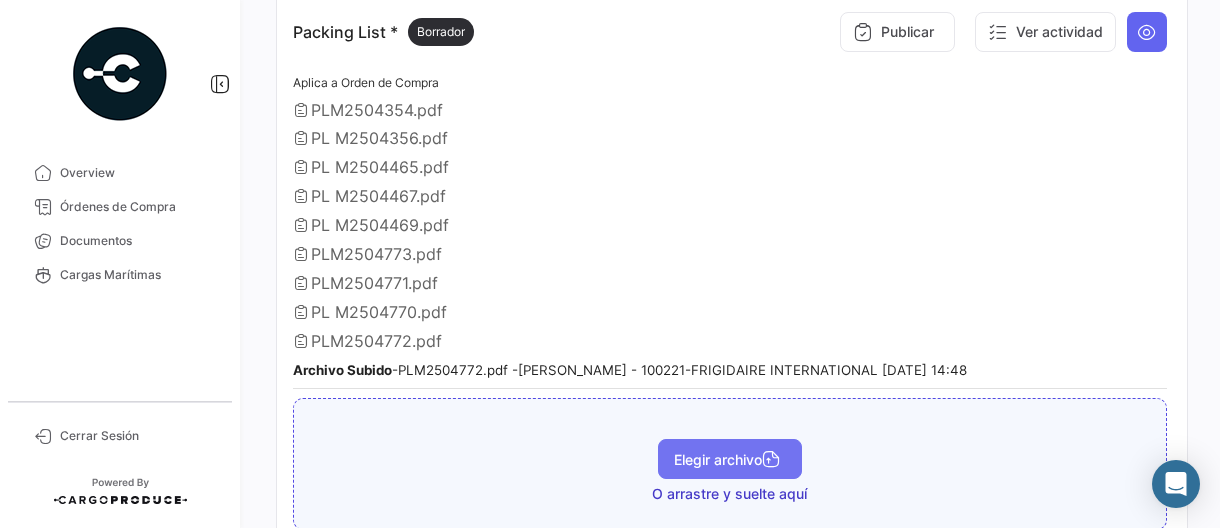 click on "Elegir archivo" at bounding box center [730, 459] 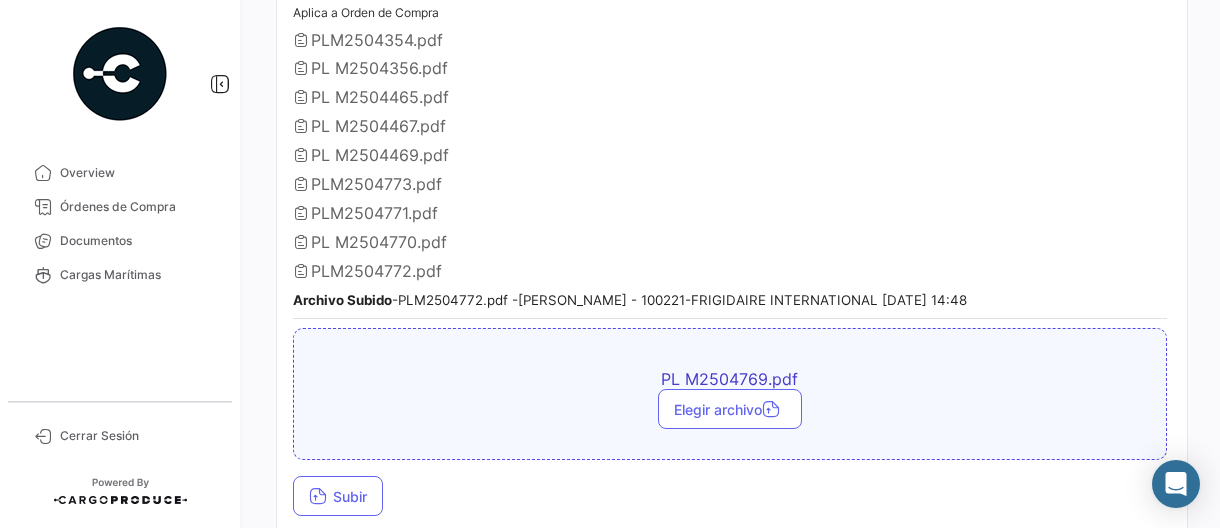 scroll, scrollTop: 2775, scrollLeft: 0, axis: vertical 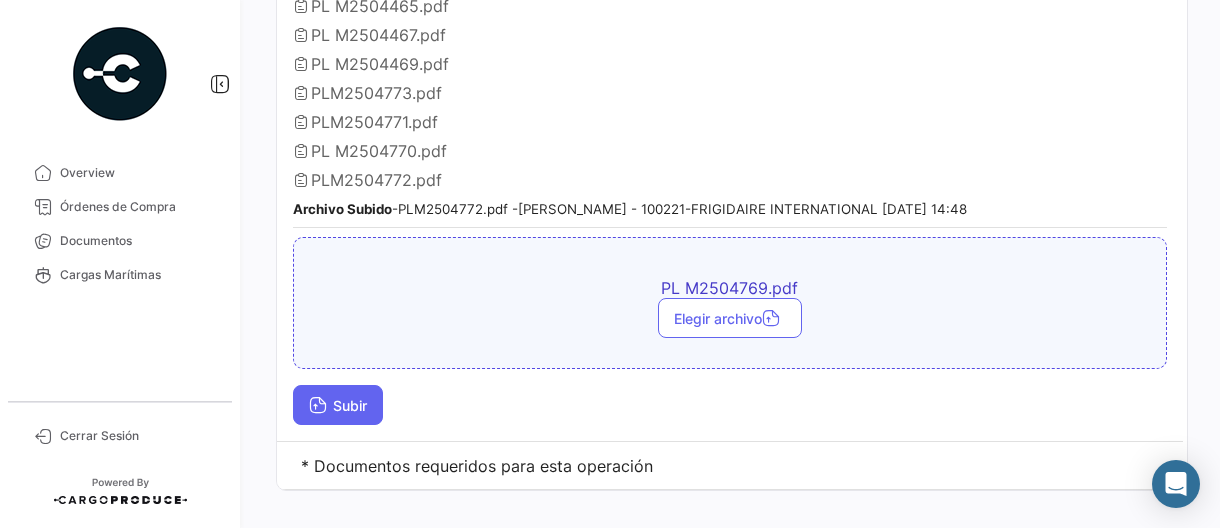 click on "Subir" at bounding box center [338, 405] 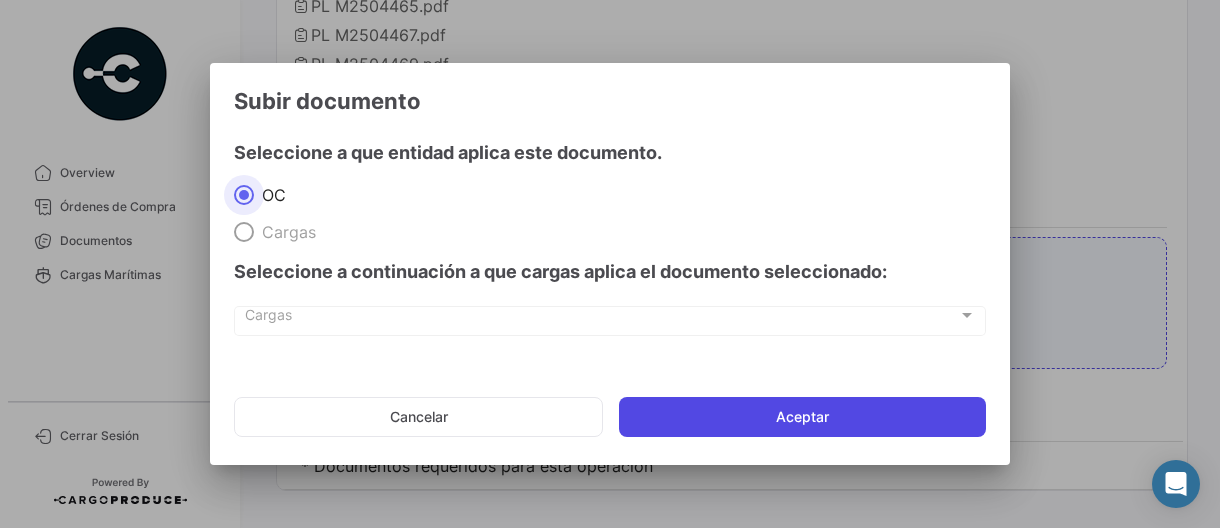 click on "Aceptar" 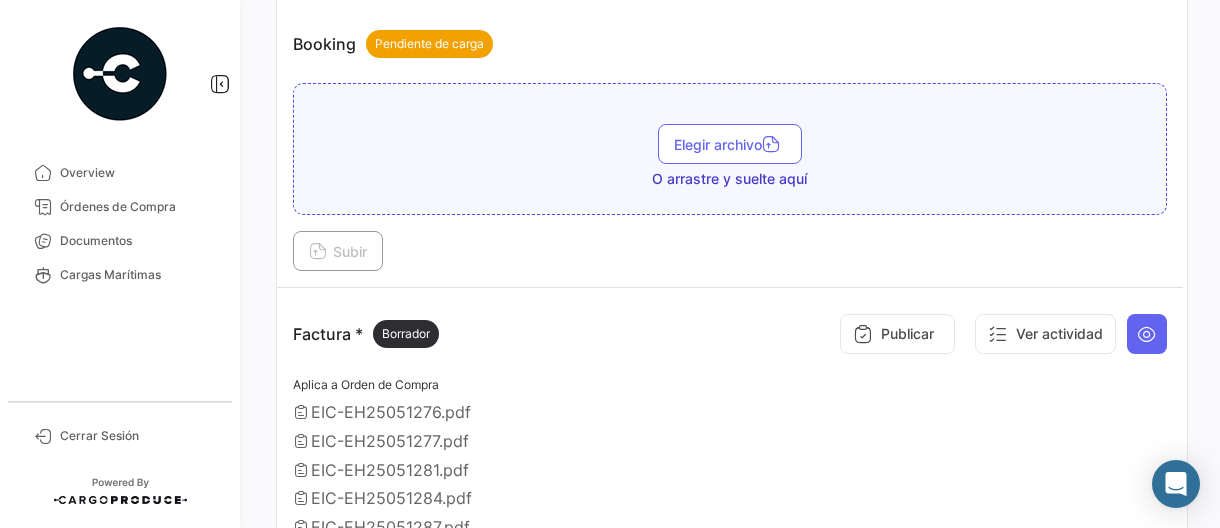 scroll, scrollTop: 875, scrollLeft: 0, axis: vertical 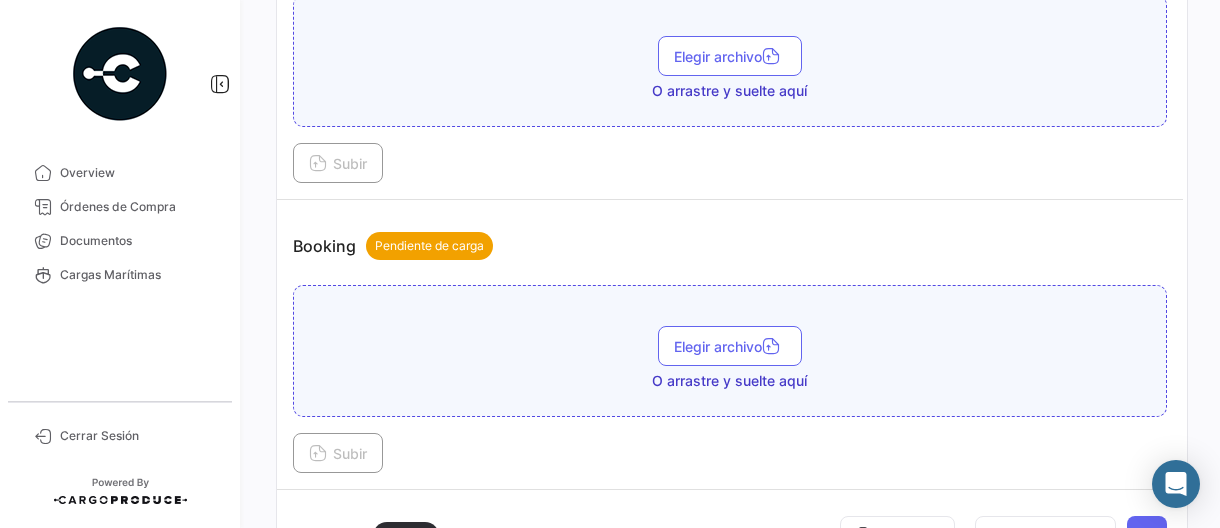 drag, startPoint x: 122, startPoint y: 242, endPoint x: 251, endPoint y: 243, distance: 129.00388 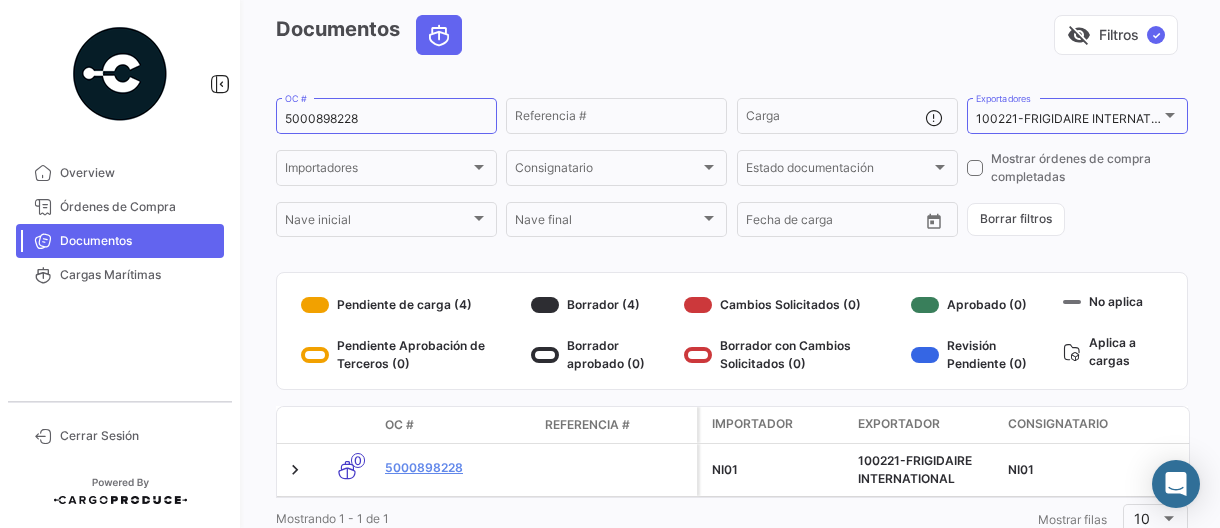 scroll, scrollTop: 156, scrollLeft: 0, axis: vertical 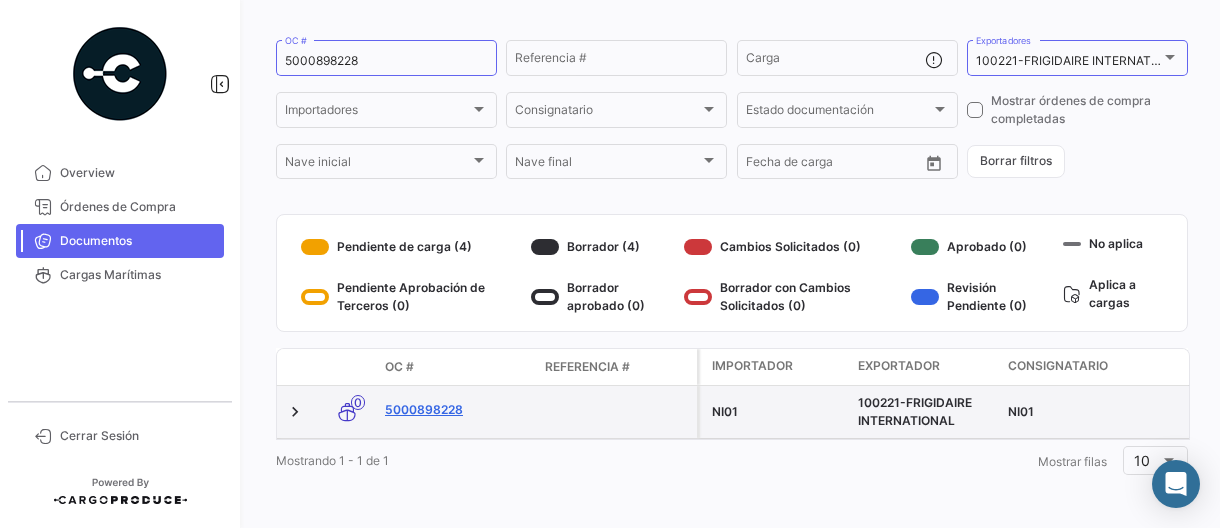 click on "5000898228" 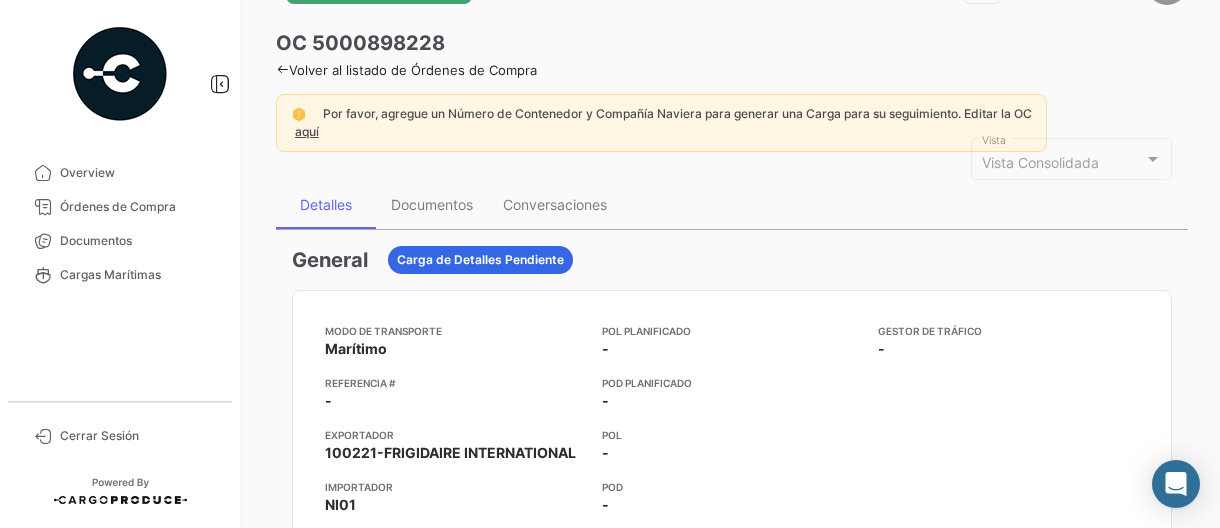 scroll, scrollTop: 0, scrollLeft: 0, axis: both 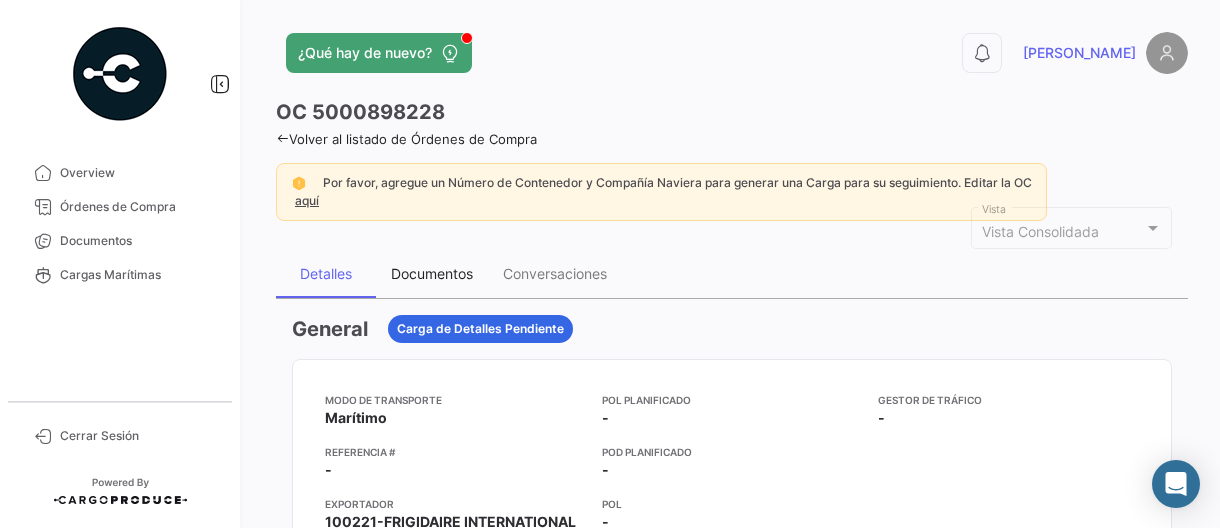 click on "Documentos" at bounding box center (432, 273) 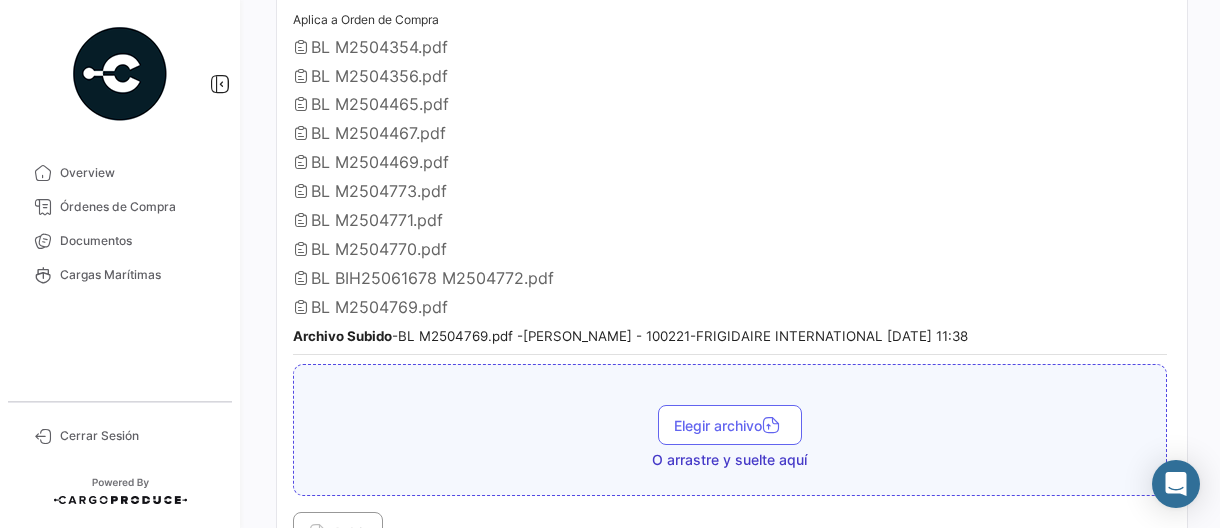 scroll, scrollTop: 600, scrollLeft: 0, axis: vertical 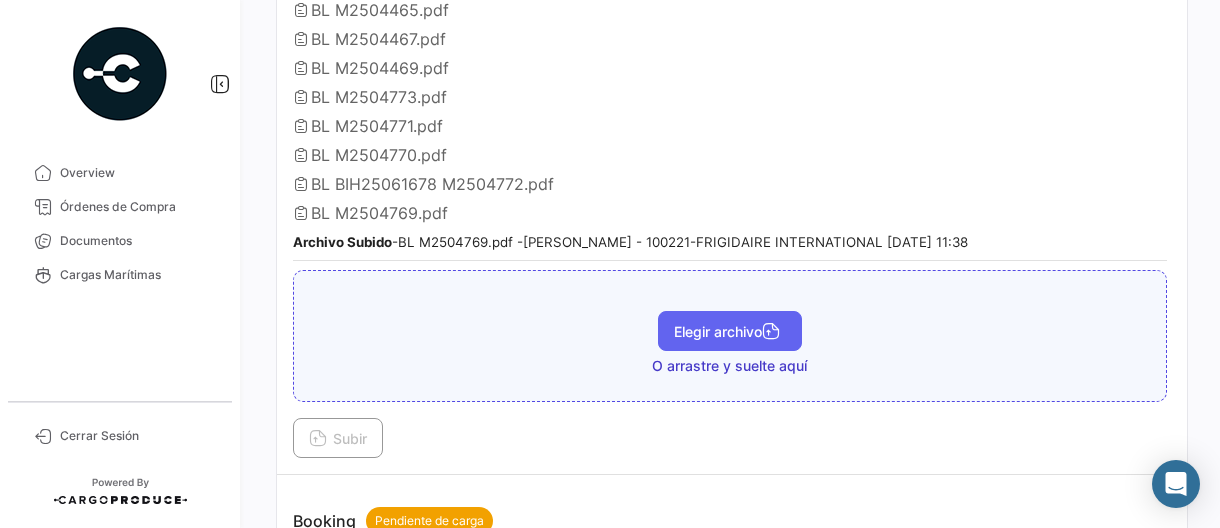 click on "Elegir archivo" at bounding box center [730, 331] 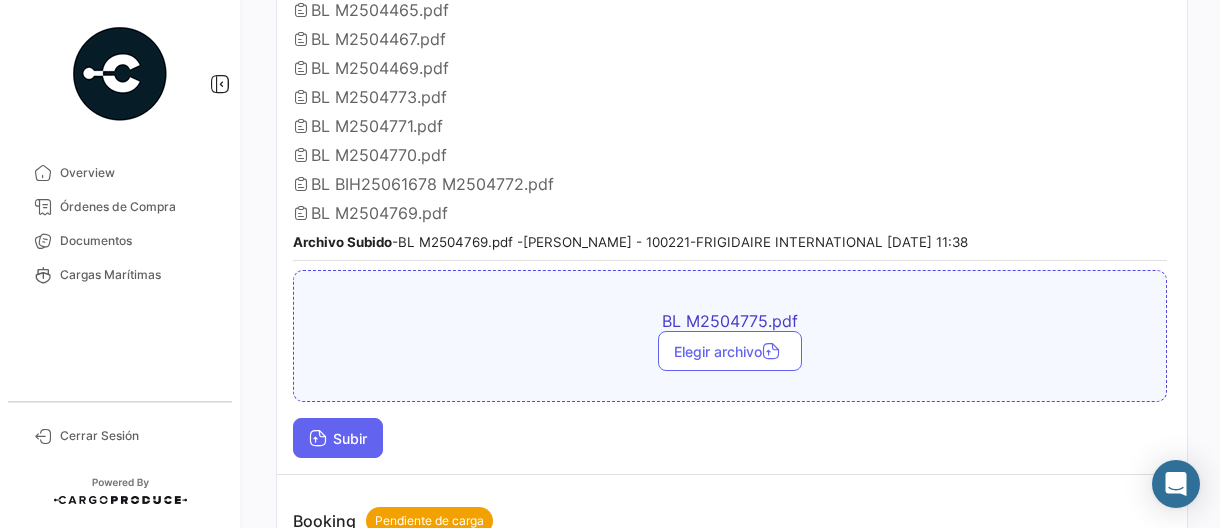 click on "Subir" at bounding box center (338, 438) 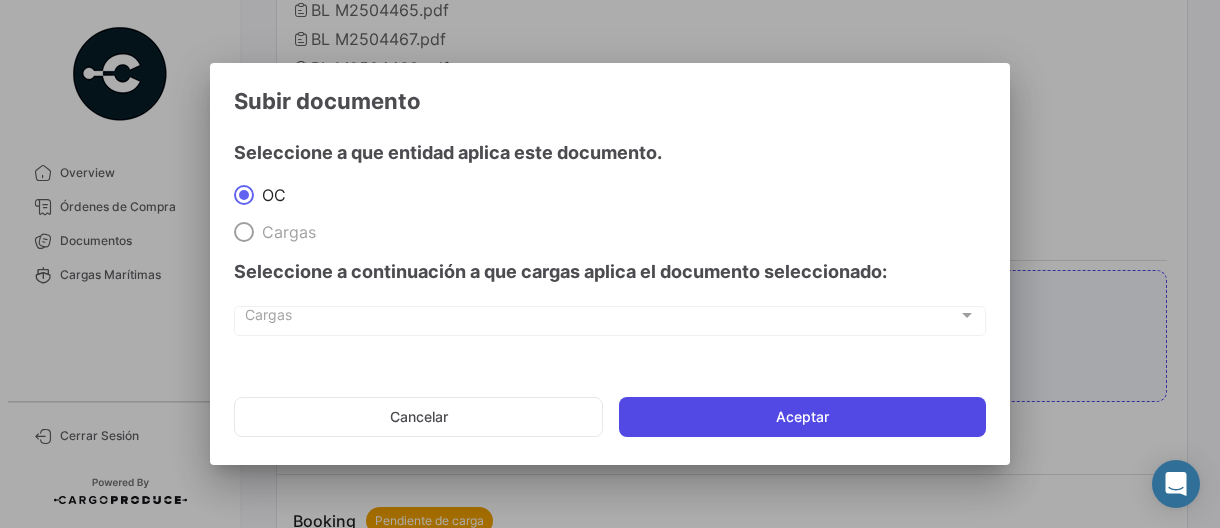 click on "Aceptar" 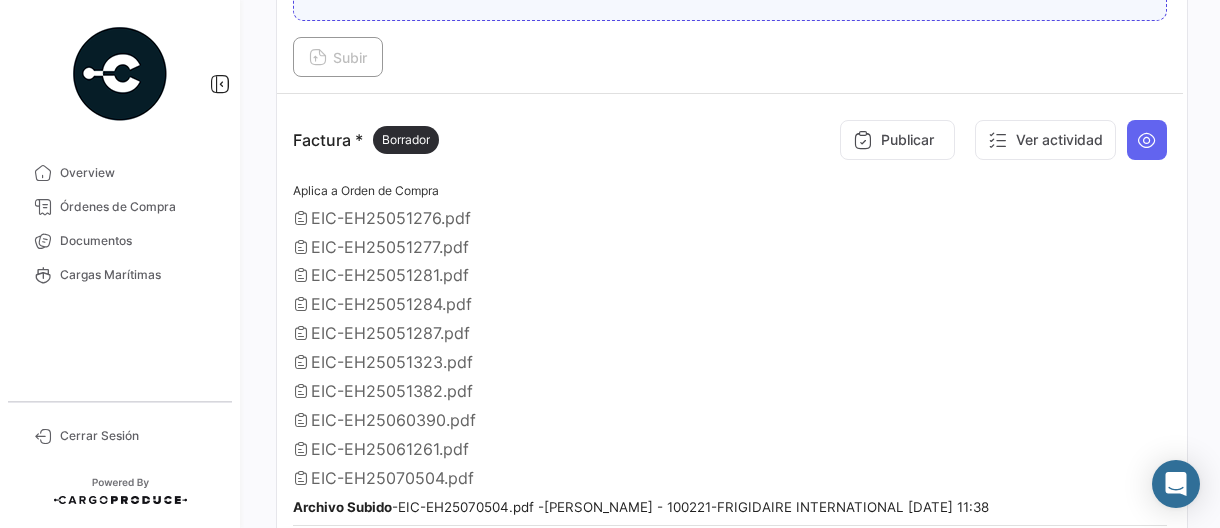 scroll, scrollTop: 1500, scrollLeft: 0, axis: vertical 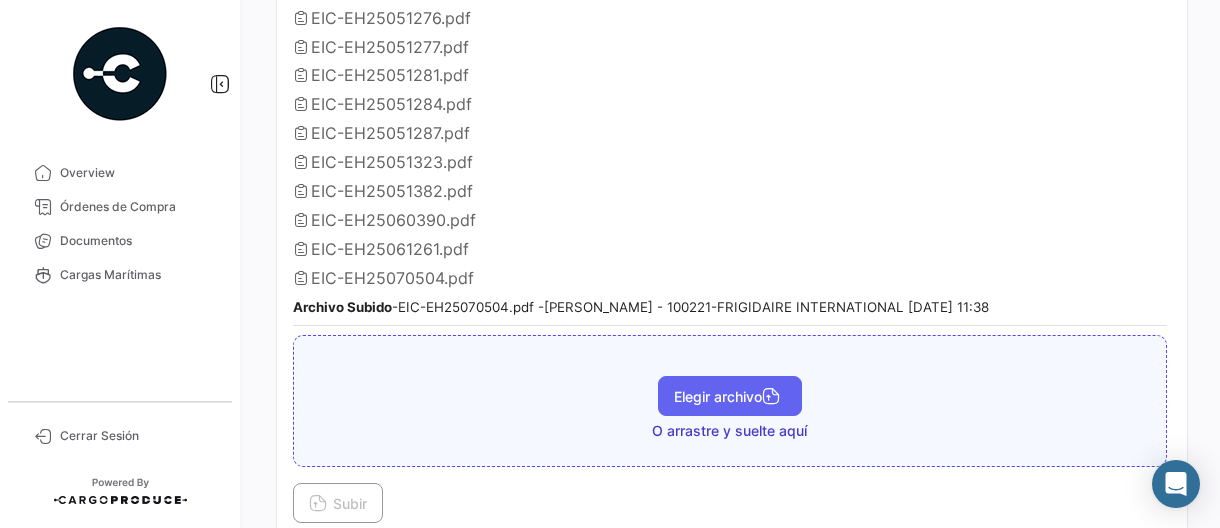 click on "Elegir archivo" at bounding box center [730, 396] 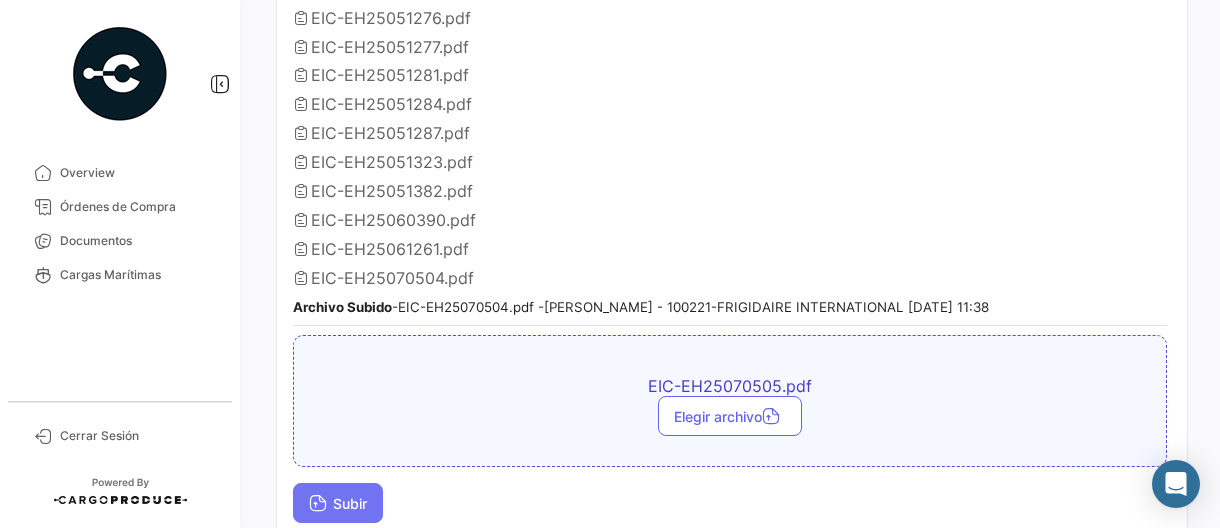 click on "Subir" at bounding box center (338, 503) 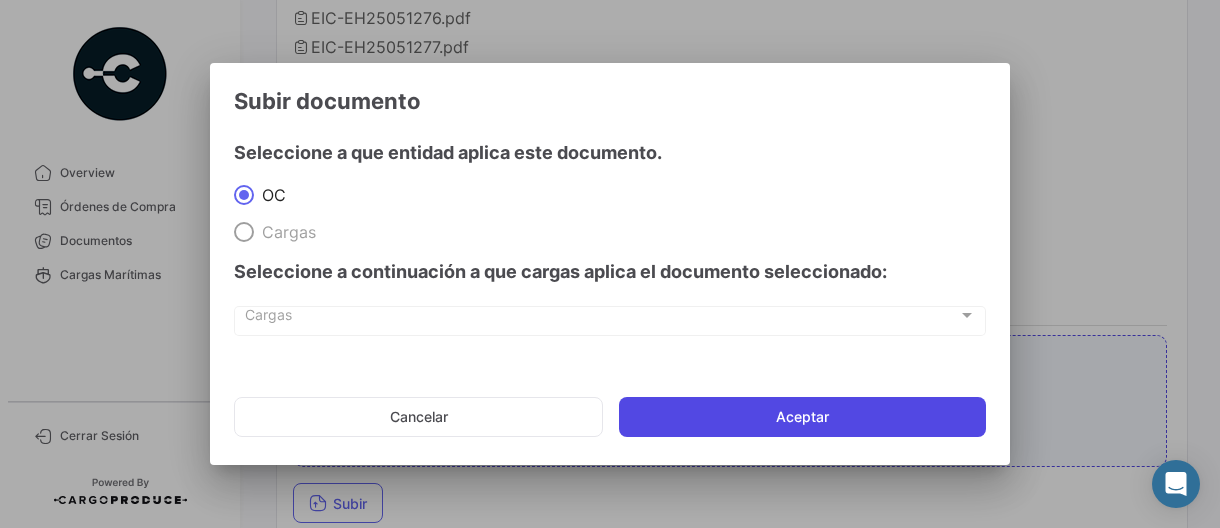 click on "Aceptar" 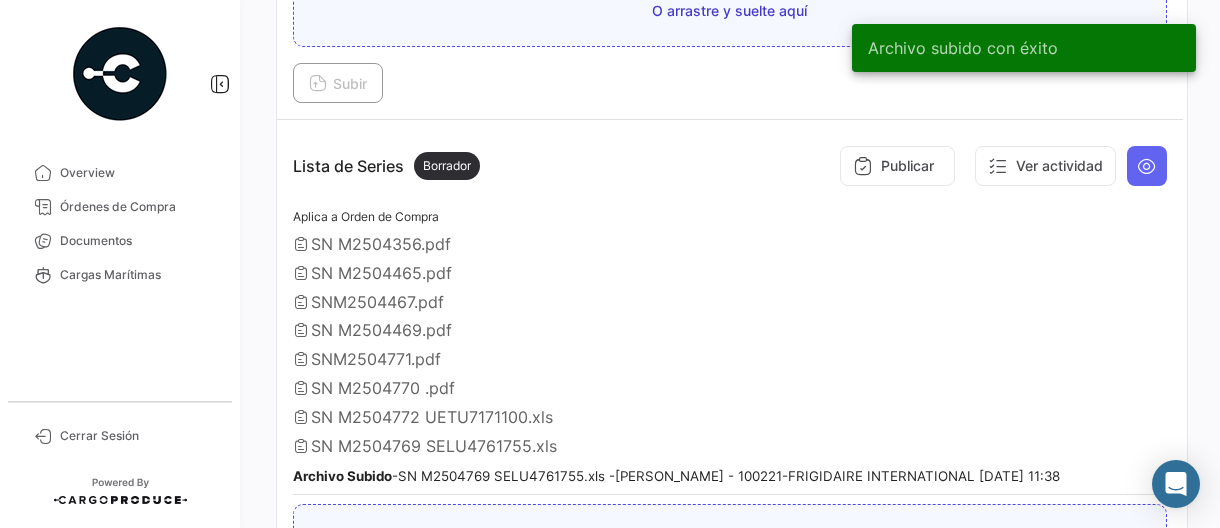 scroll, scrollTop: 2000, scrollLeft: 0, axis: vertical 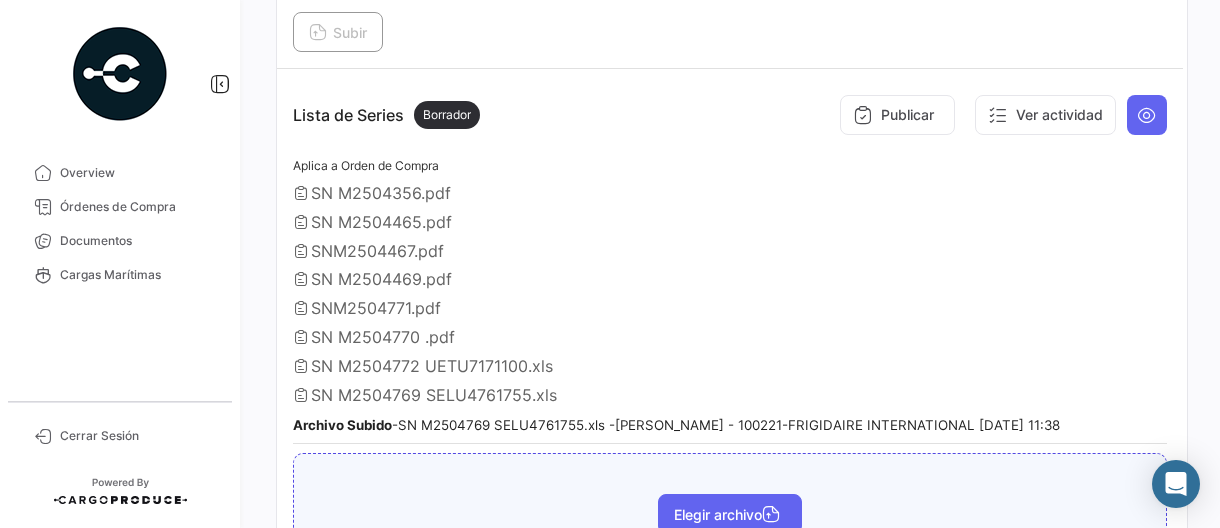 click on "Elegir archivo" at bounding box center [730, 514] 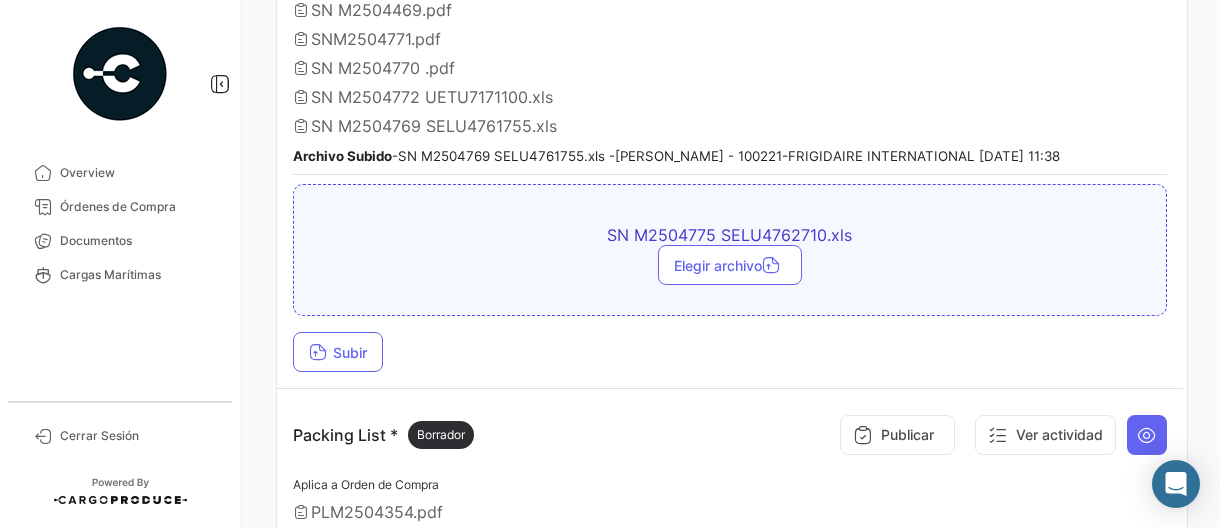 scroll, scrollTop: 2300, scrollLeft: 0, axis: vertical 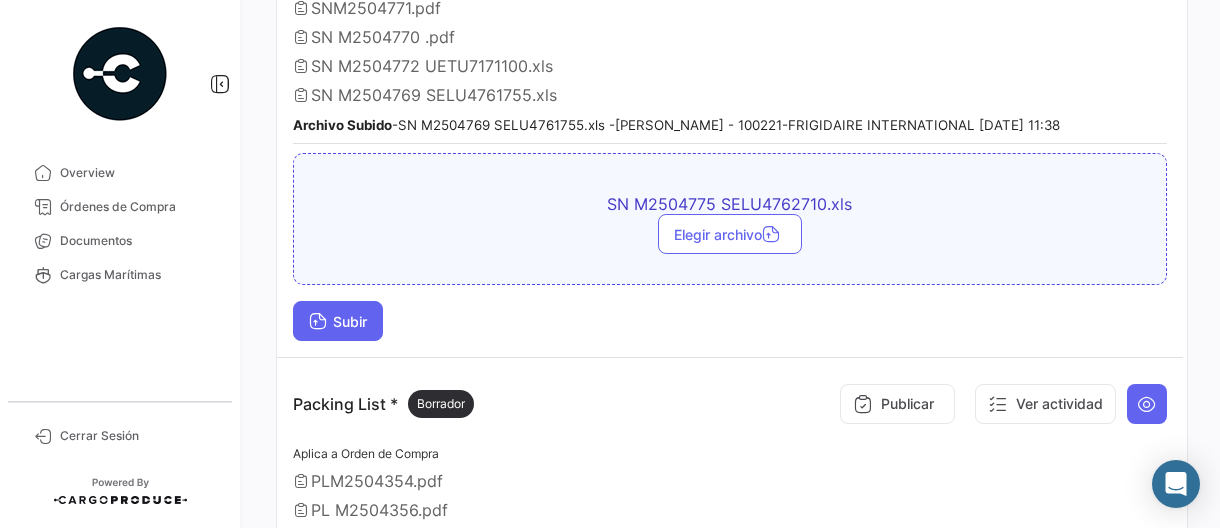click on "Subir" at bounding box center [338, 321] 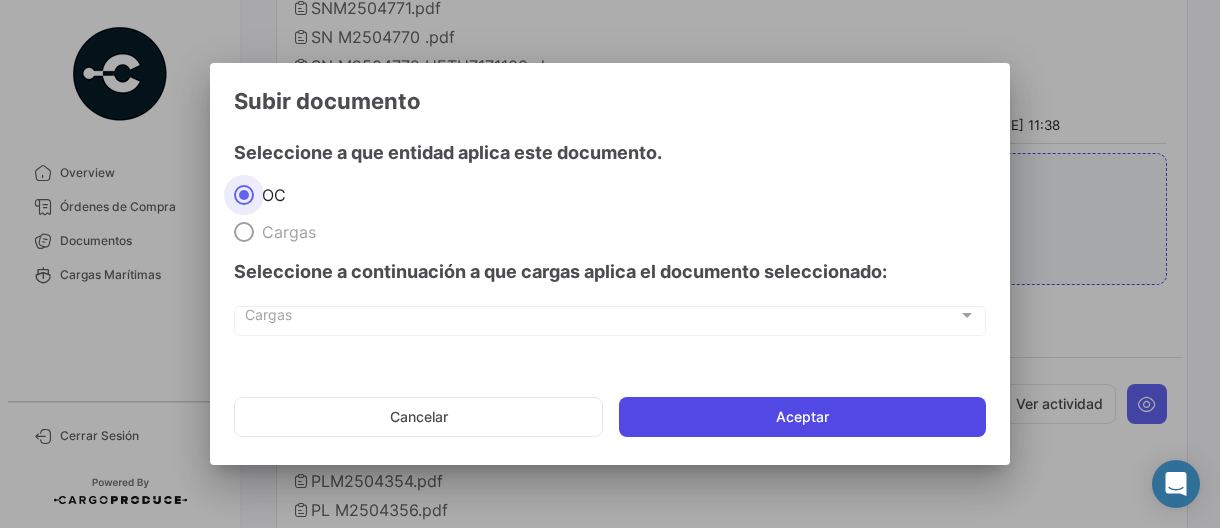 click on "Aceptar" 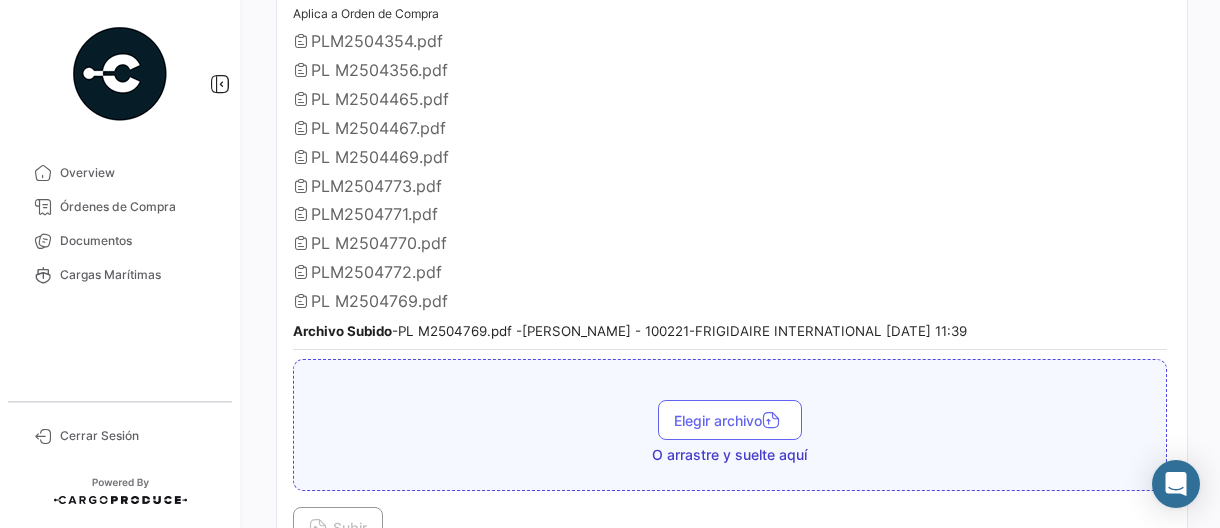 scroll, scrollTop: 2800, scrollLeft: 0, axis: vertical 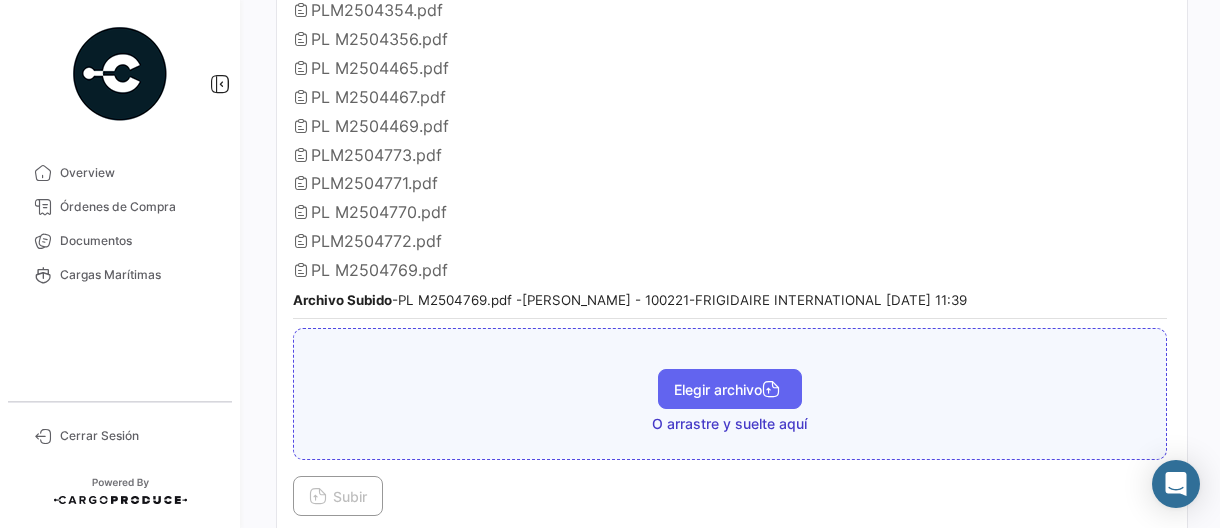 click on "Elegir archivo" at bounding box center (730, 389) 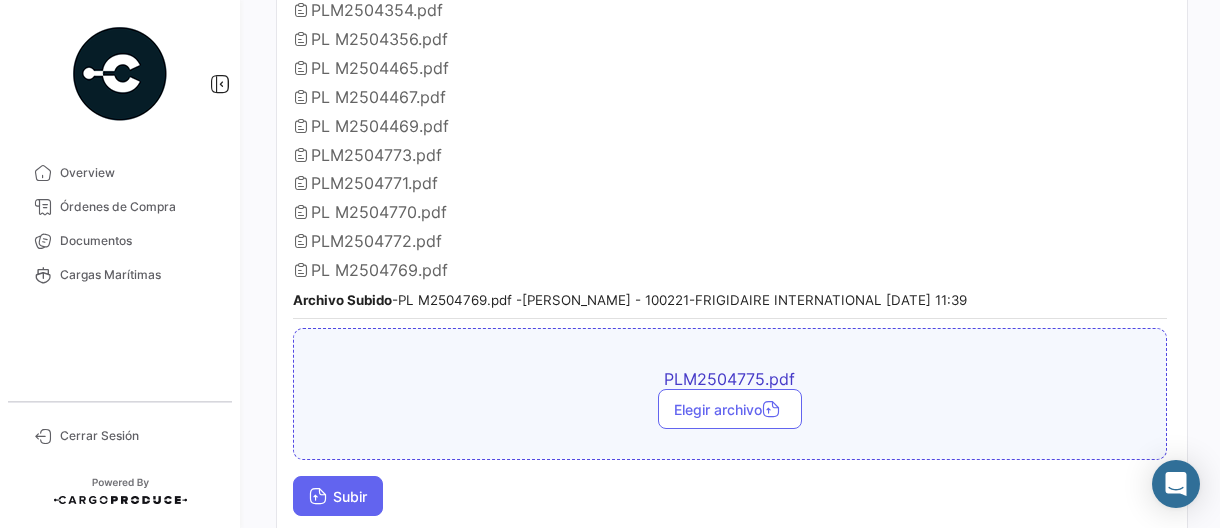 click at bounding box center (318, 498) 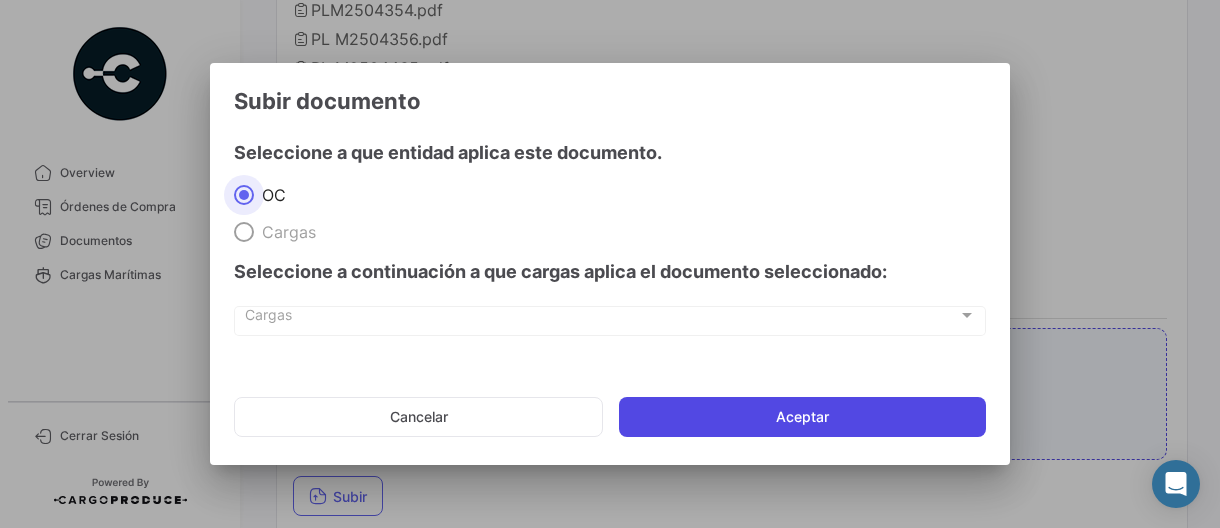 click on "Aceptar" 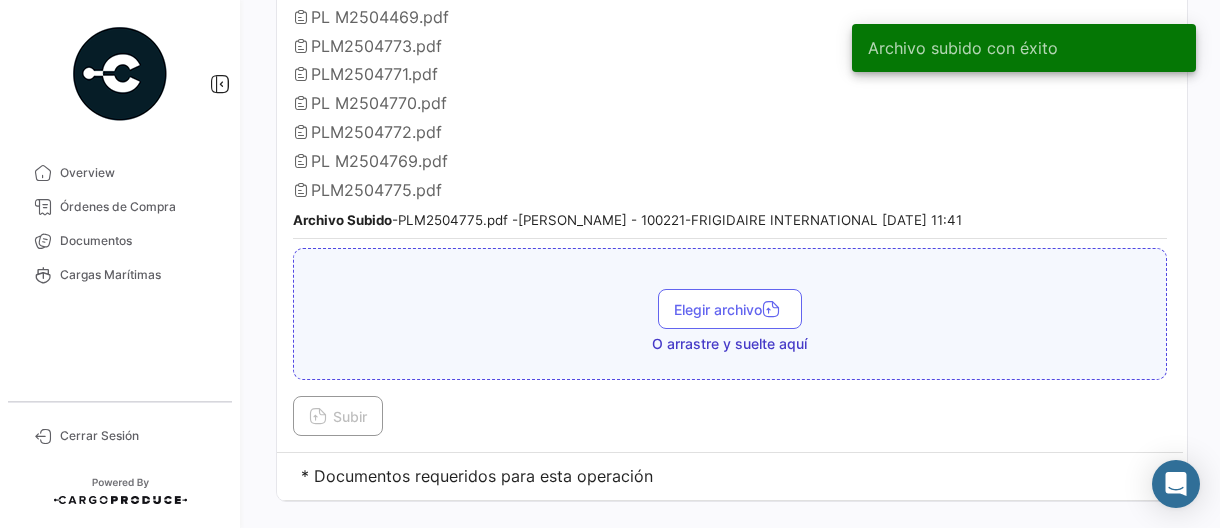 scroll, scrollTop: 2916, scrollLeft: 0, axis: vertical 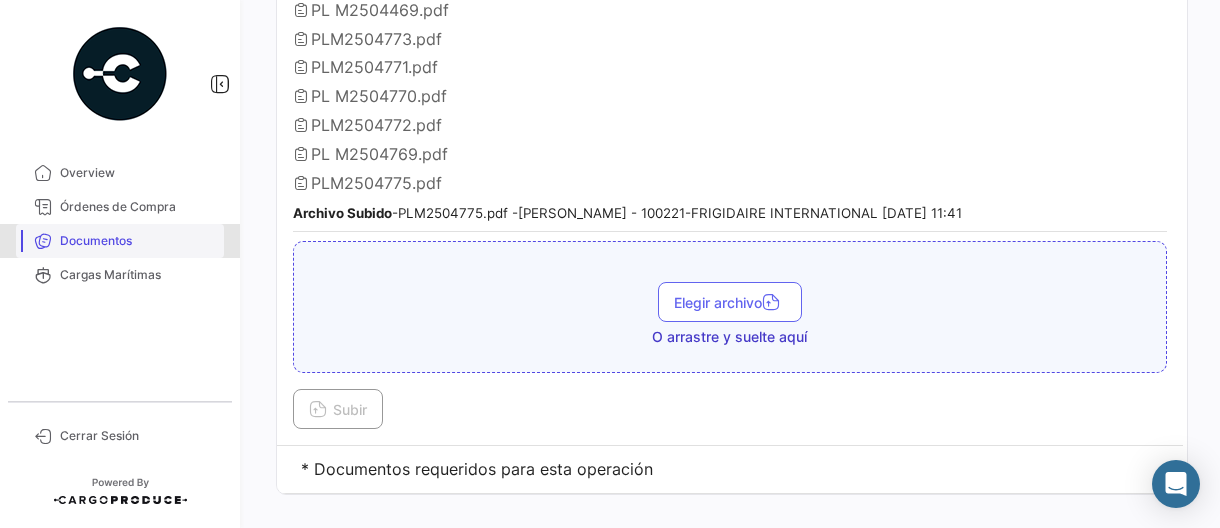 click on "Documentos" at bounding box center (138, 241) 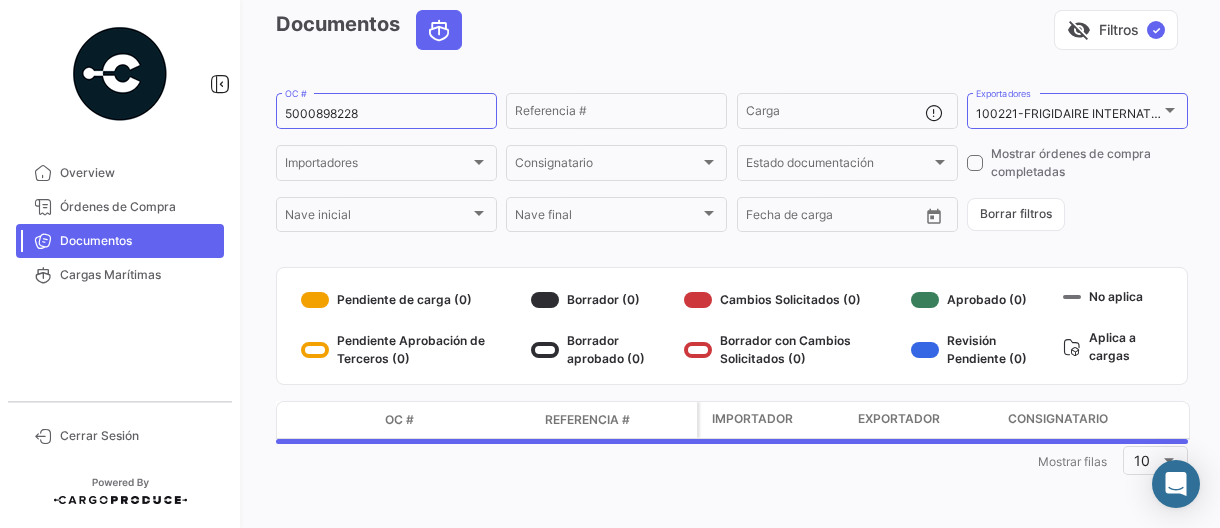 scroll, scrollTop: 0, scrollLeft: 0, axis: both 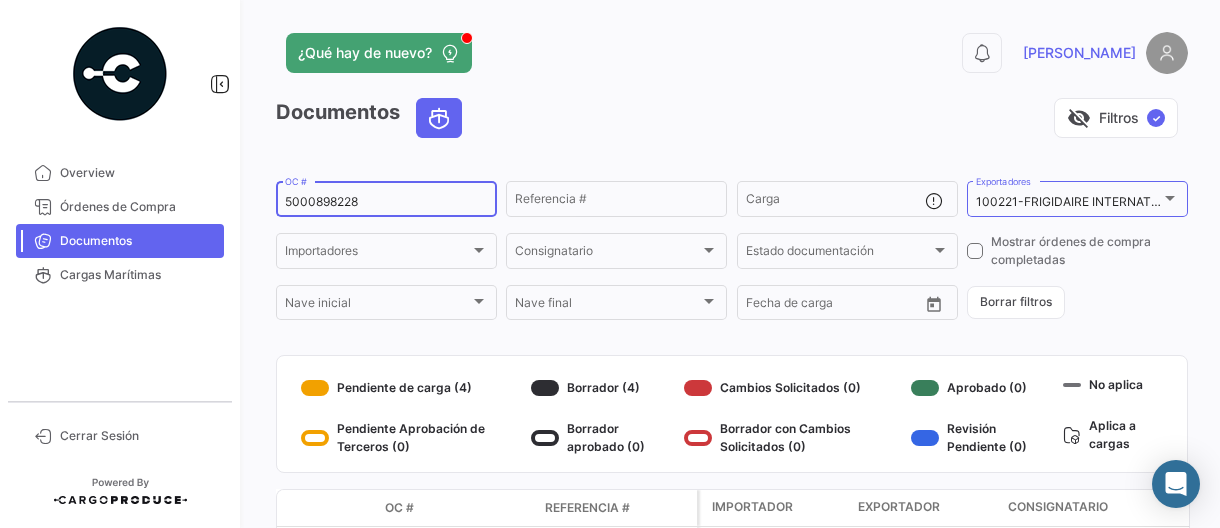 click on "5000898228" at bounding box center (386, 202) 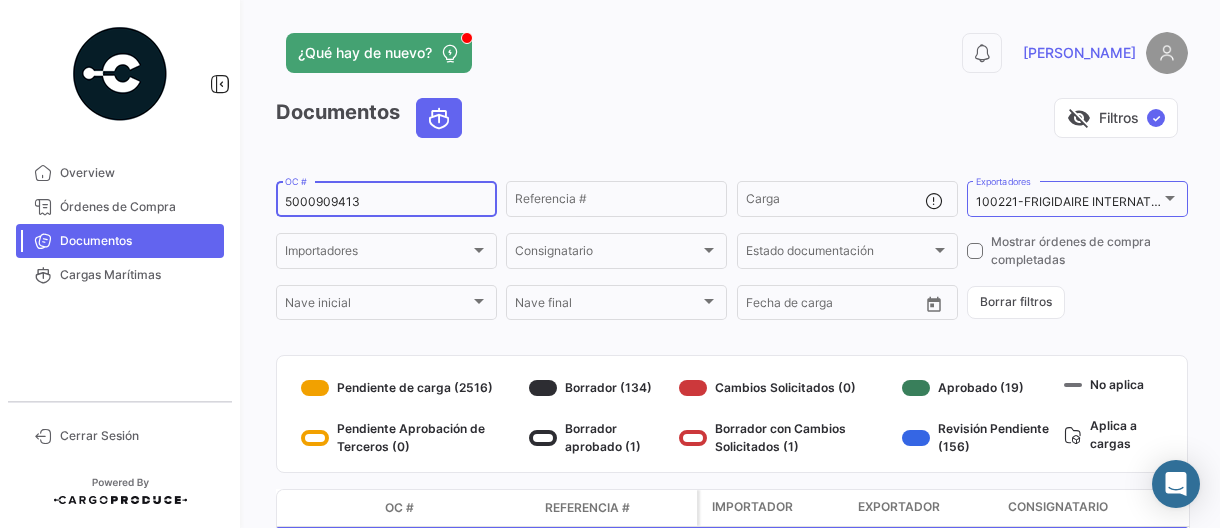 type on "5000909413" 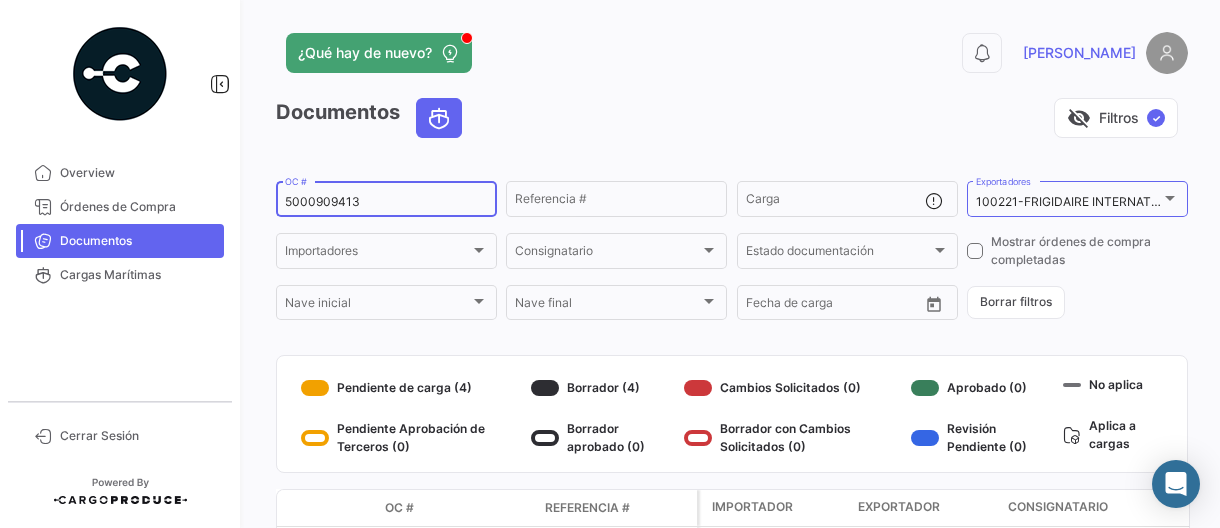 scroll, scrollTop: 156, scrollLeft: 0, axis: vertical 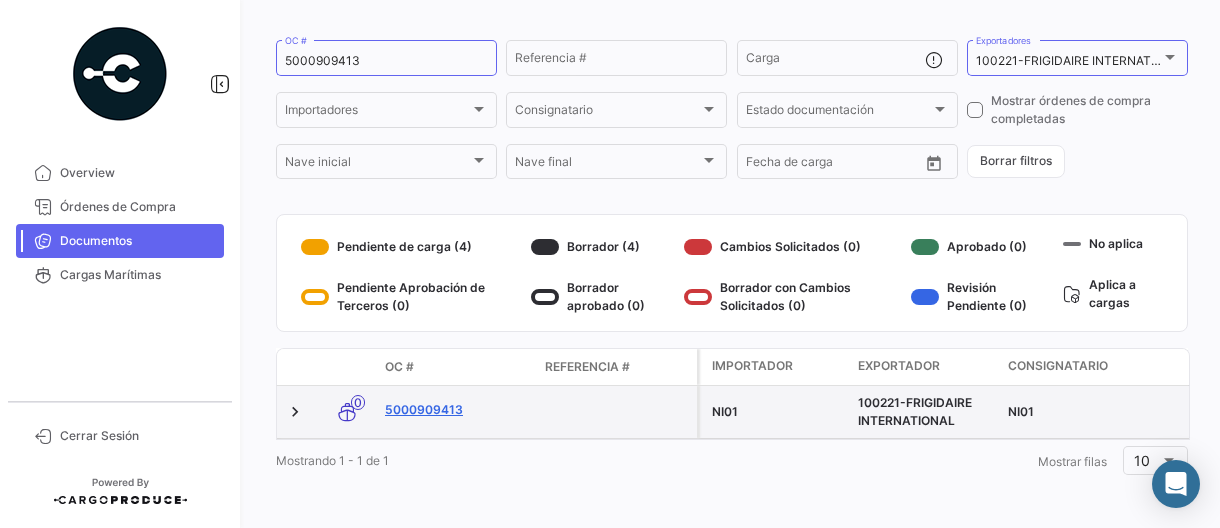 click on "5000909413" 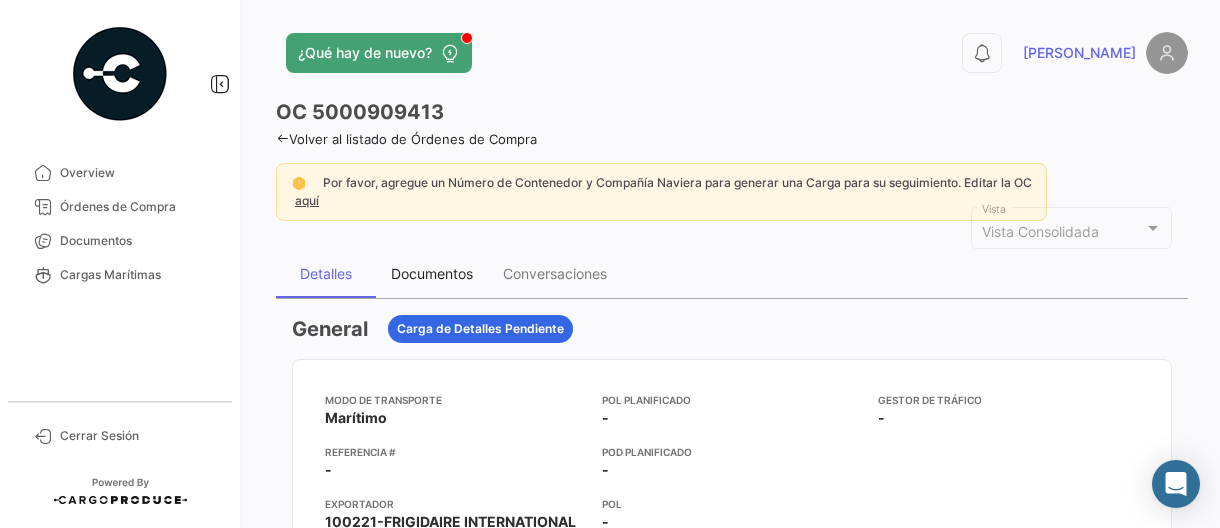 click on "Documentos" at bounding box center [432, 273] 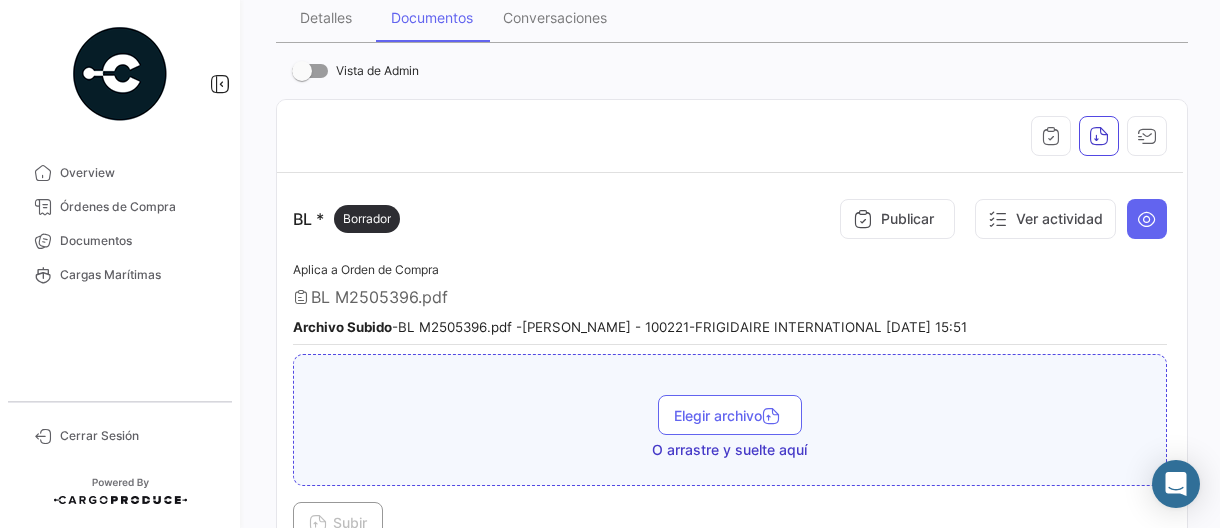 scroll, scrollTop: 300, scrollLeft: 0, axis: vertical 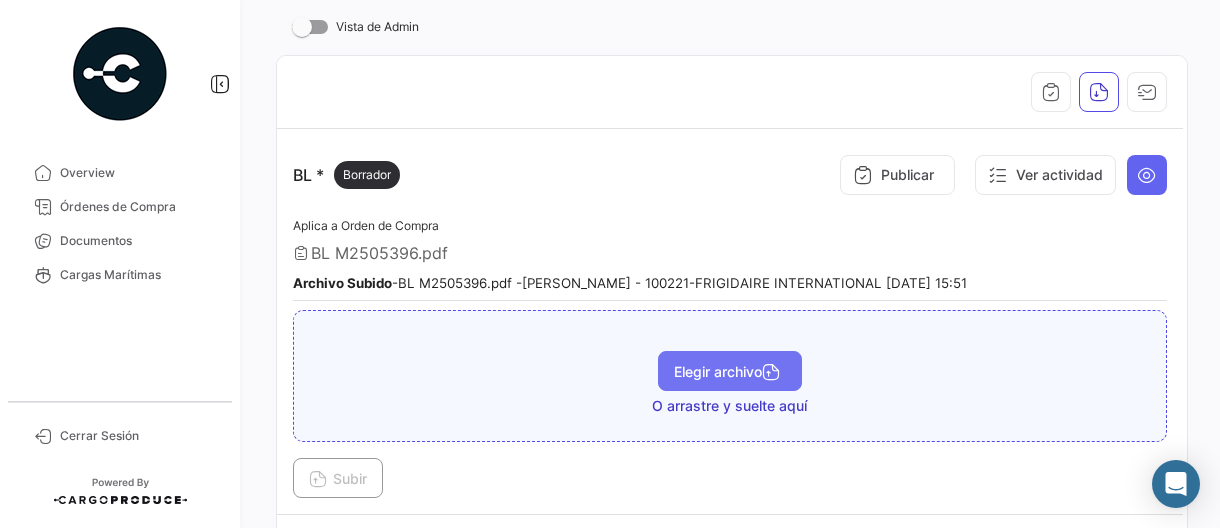 click on "Elegir archivo" at bounding box center (730, 371) 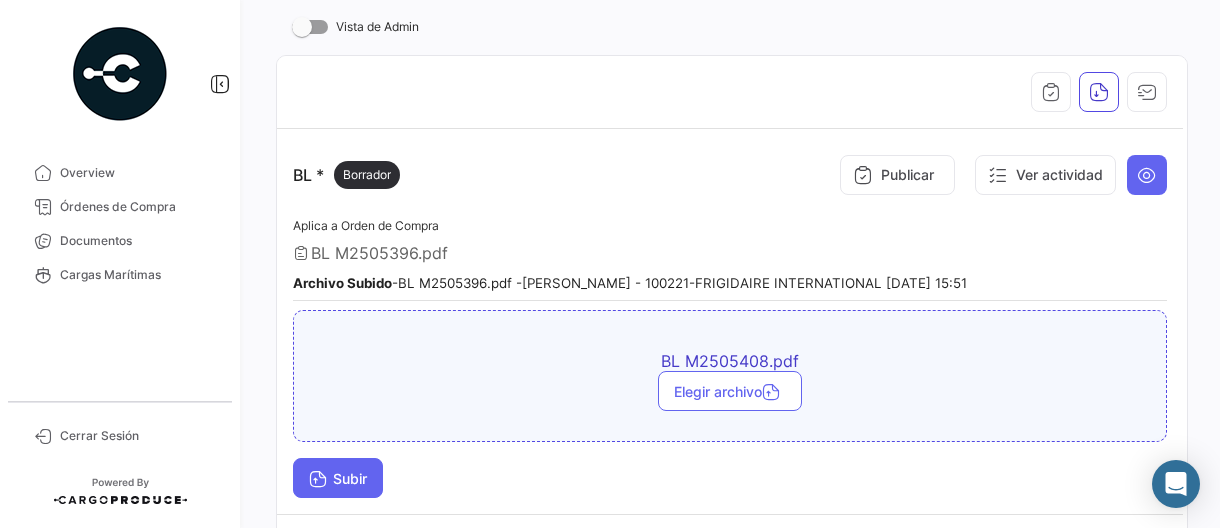 click on "Subir" at bounding box center (338, 478) 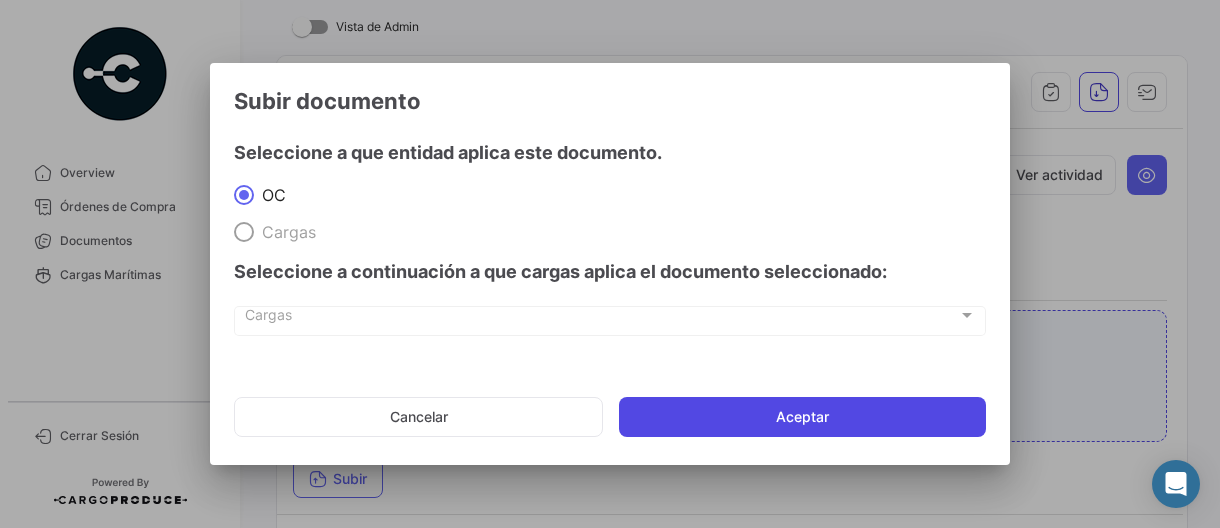 click on "Aceptar" 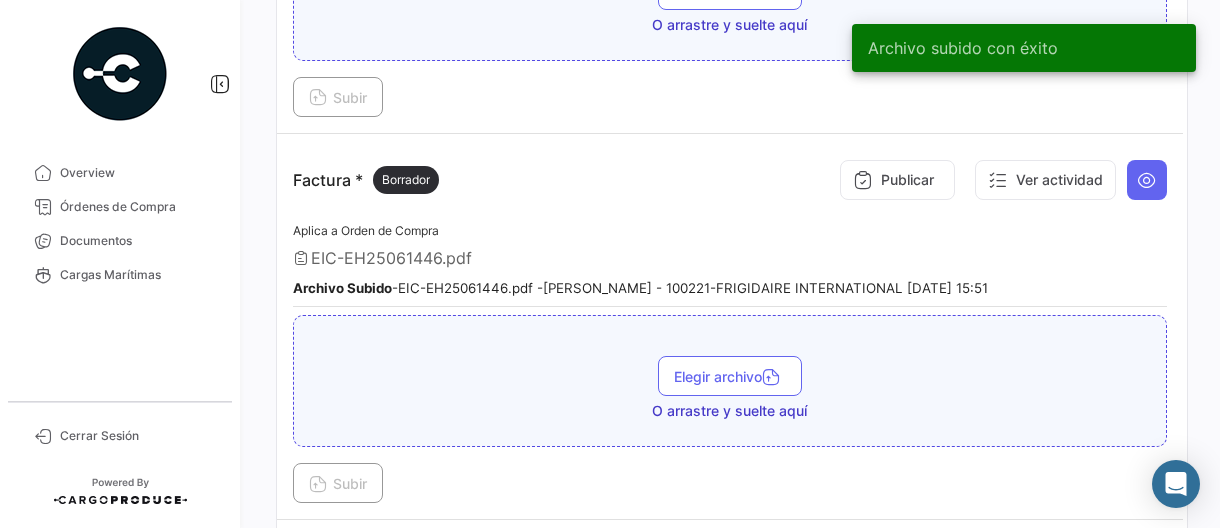 scroll, scrollTop: 1200, scrollLeft: 0, axis: vertical 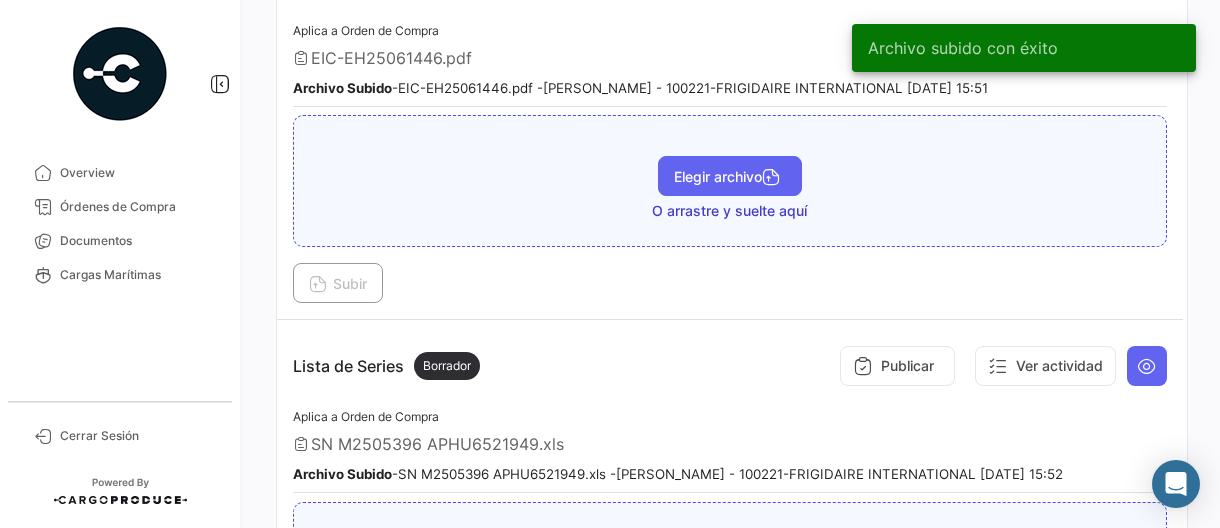 click on "Elegir archivo" at bounding box center (730, 176) 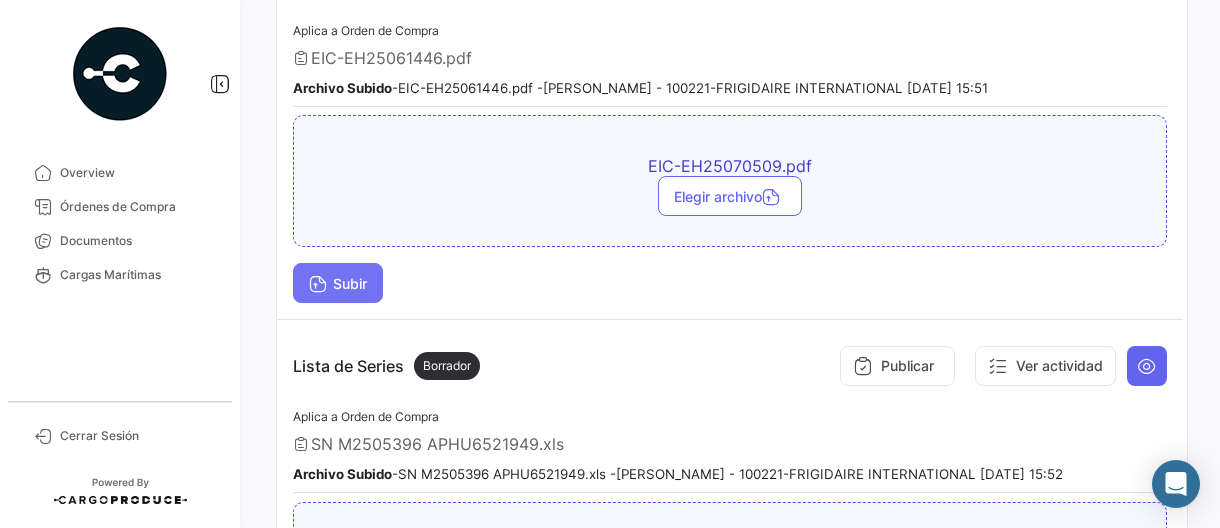 click on "Subir" at bounding box center [338, 283] 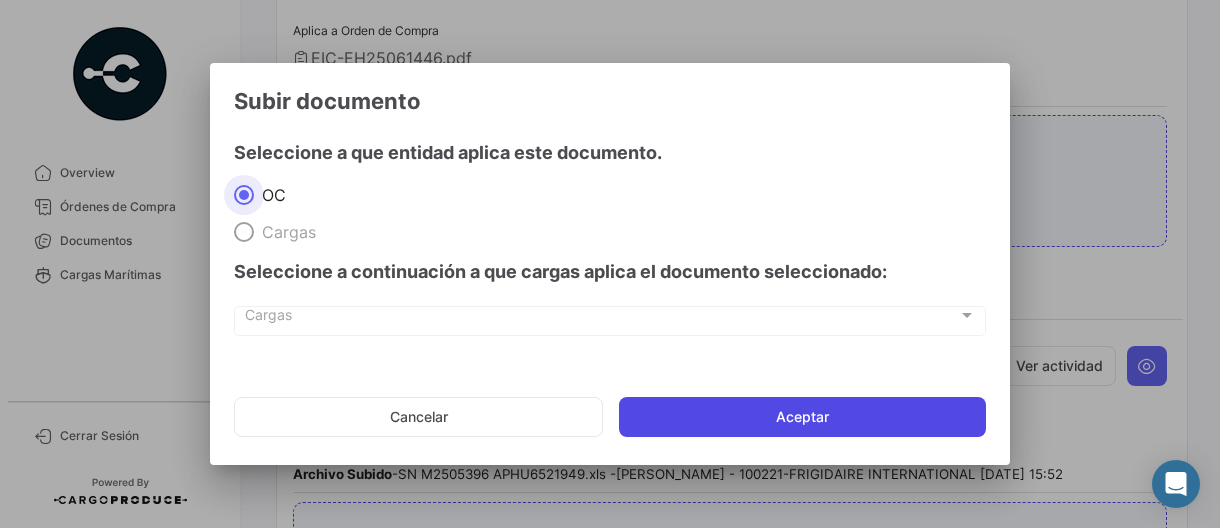 click on "Aceptar" 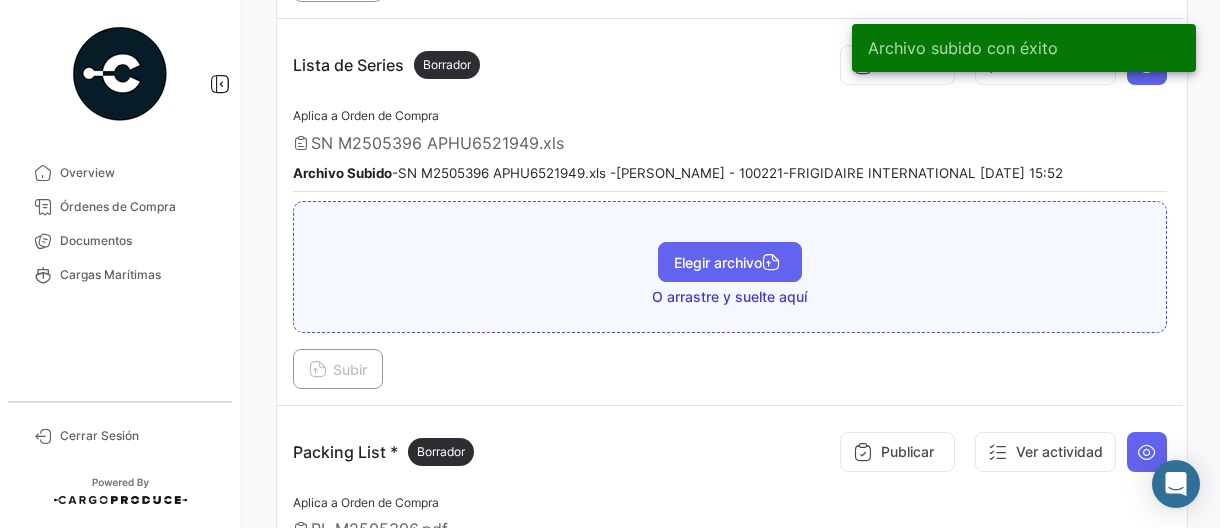 scroll, scrollTop: 1500, scrollLeft: 0, axis: vertical 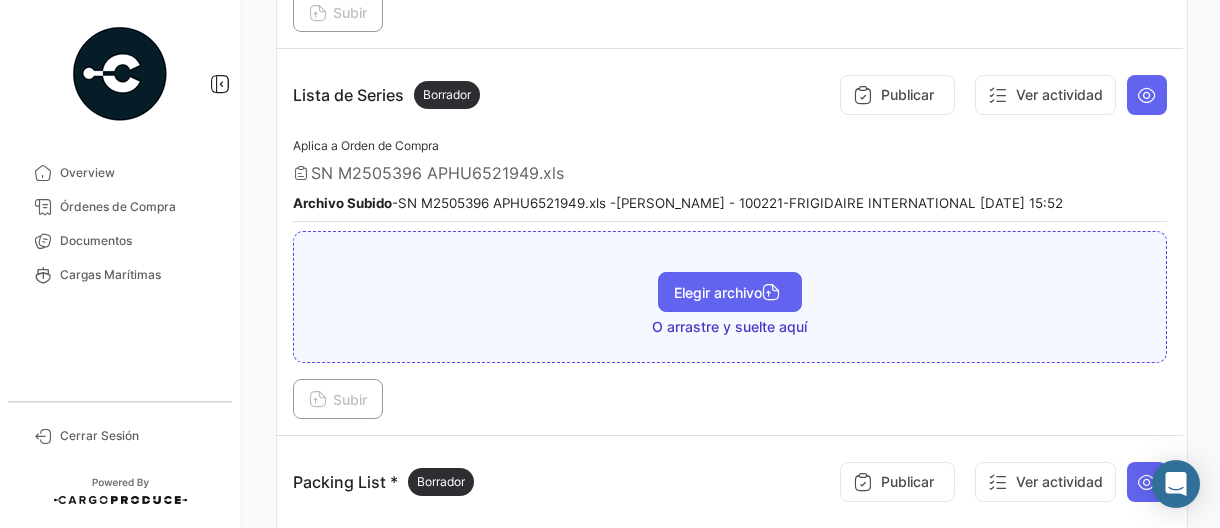 click on "Elegir archivo" at bounding box center [730, 292] 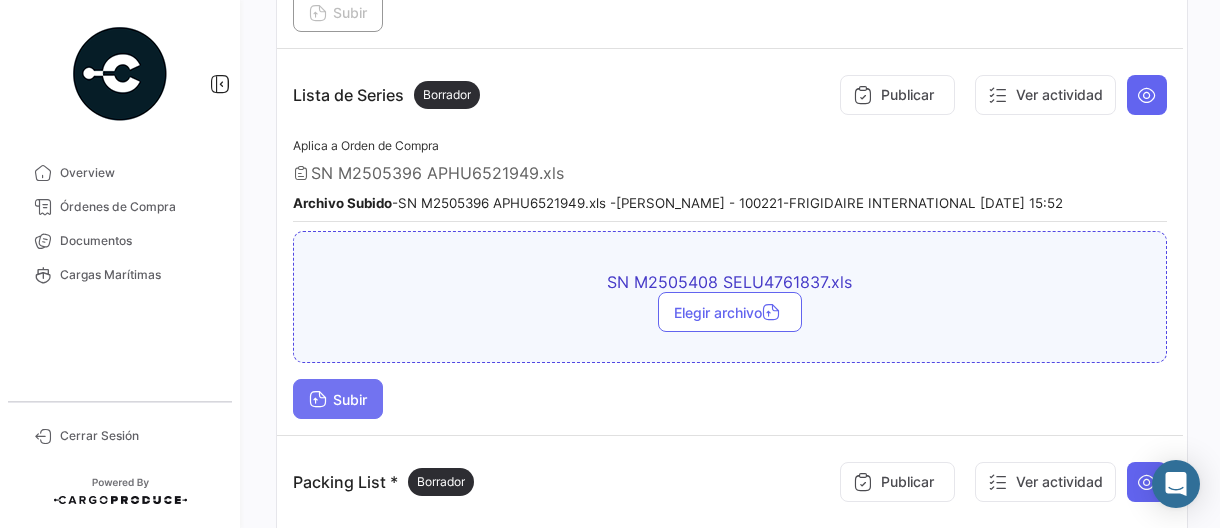 click on "Subir" at bounding box center [338, 399] 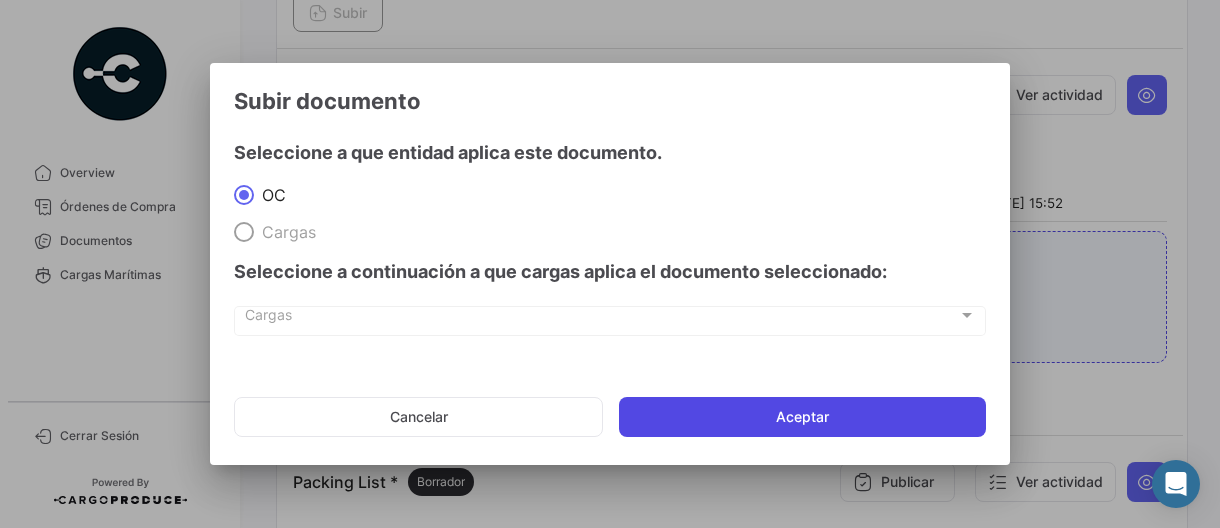 click on "Aceptar" 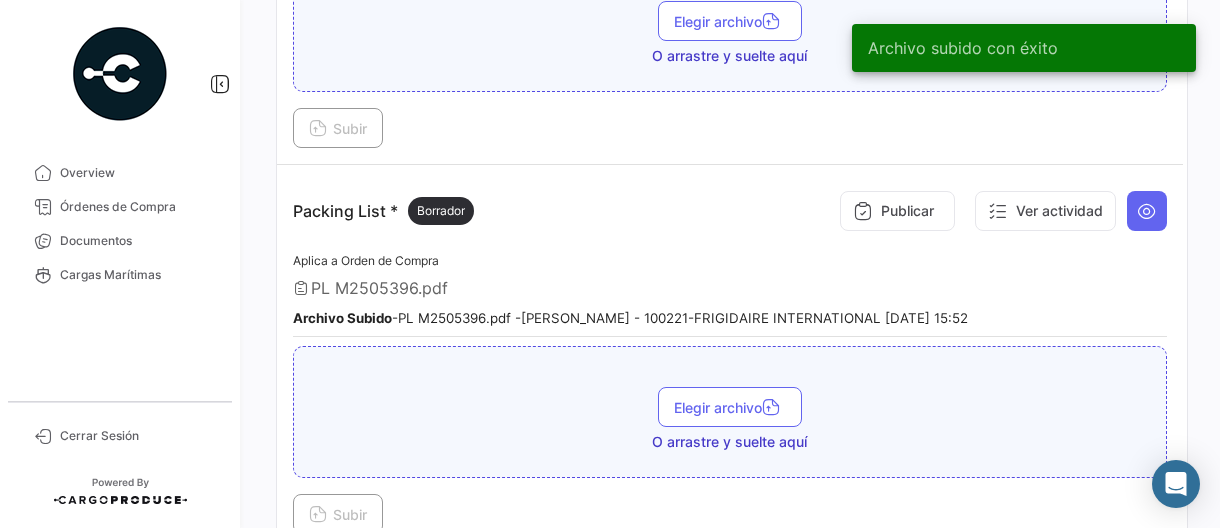 scroll, scrollTop: 1900, scrollLeft: 0, axis: vertical 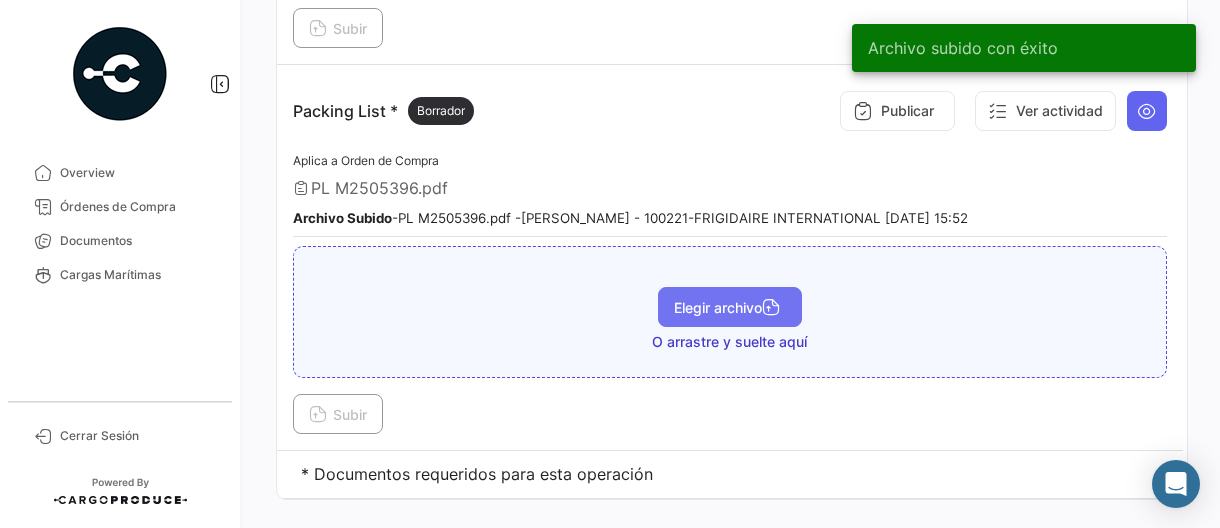 click on "Elegir archivo" at bounding box center [730, 307] 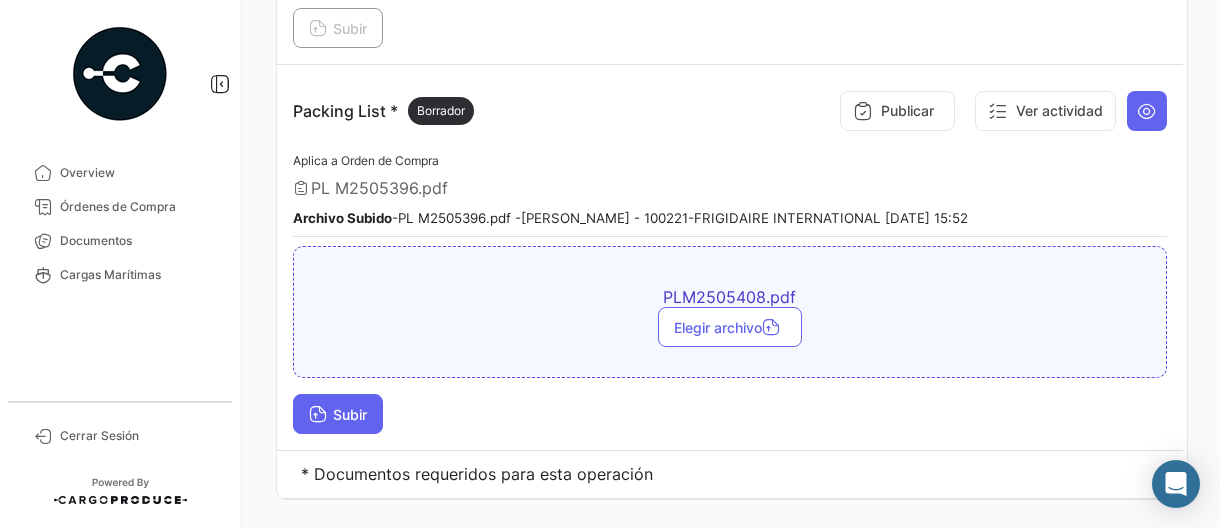 click on "Subir" at bounding box center (338, 414) 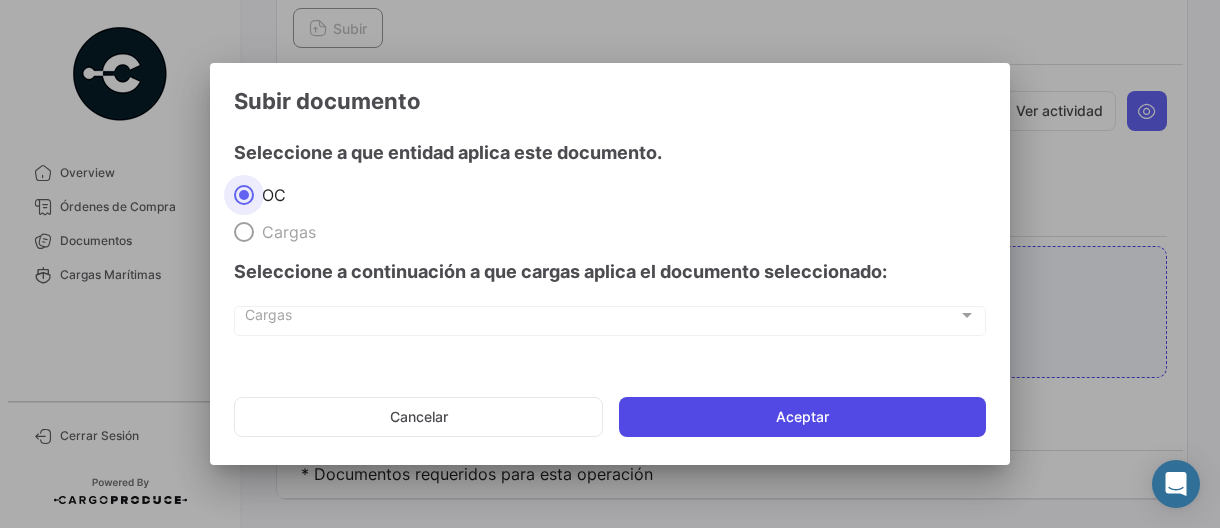 click on "Aceptar" 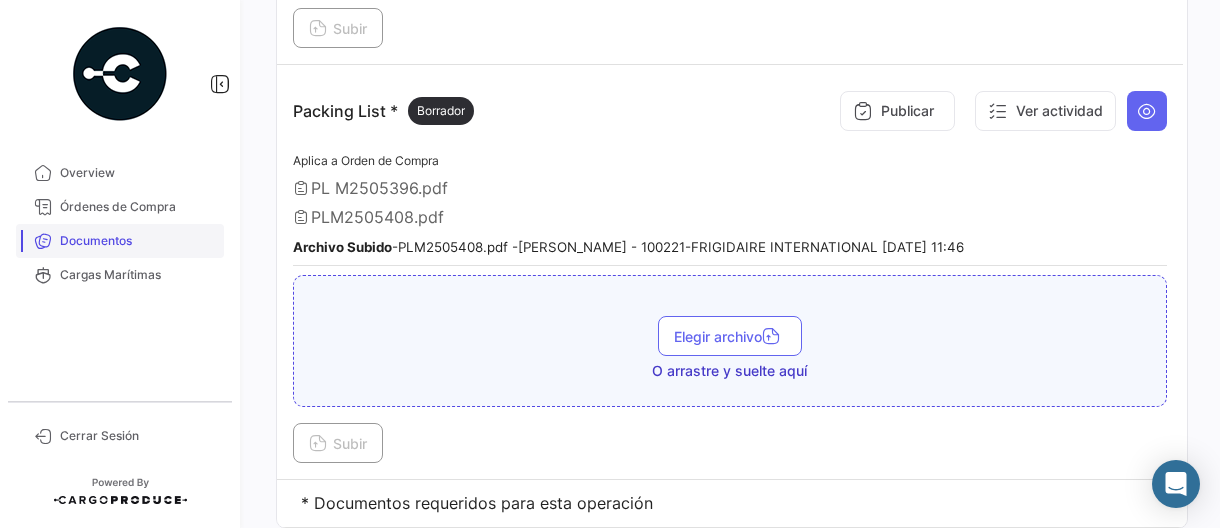click on "Documentos" at bounding box center (138, 241) 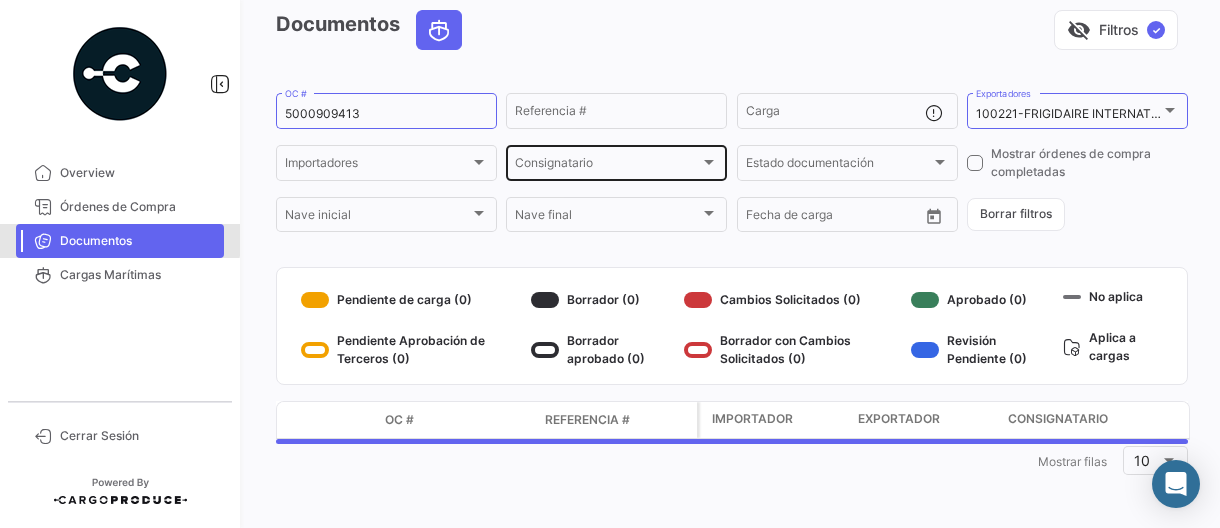 scroll, scrollTop: 0, scrollLeft: 0, axis: both 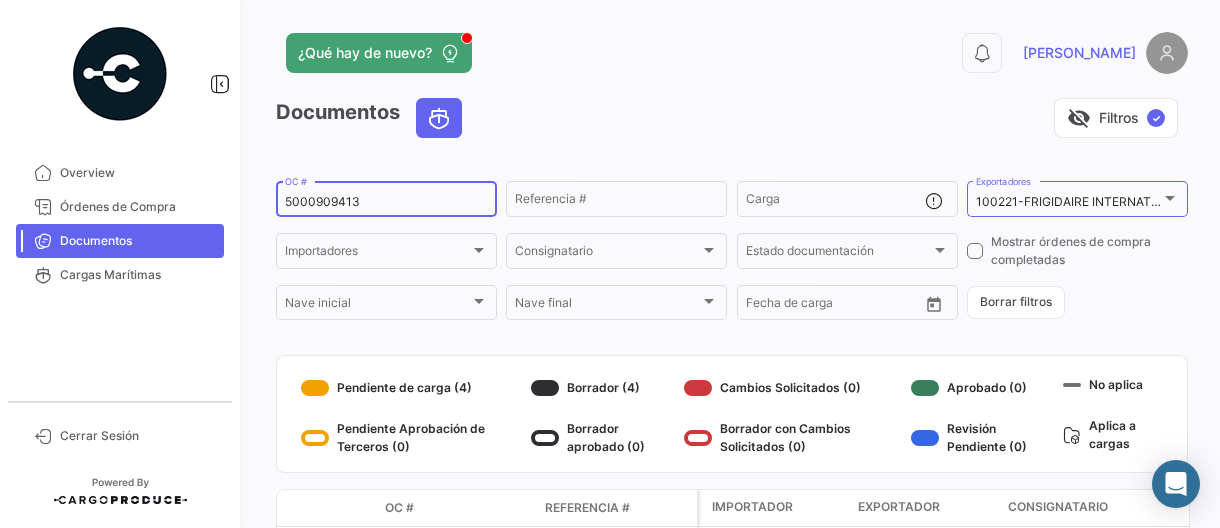 click on "5000909413" at bounding box center [386, 202] 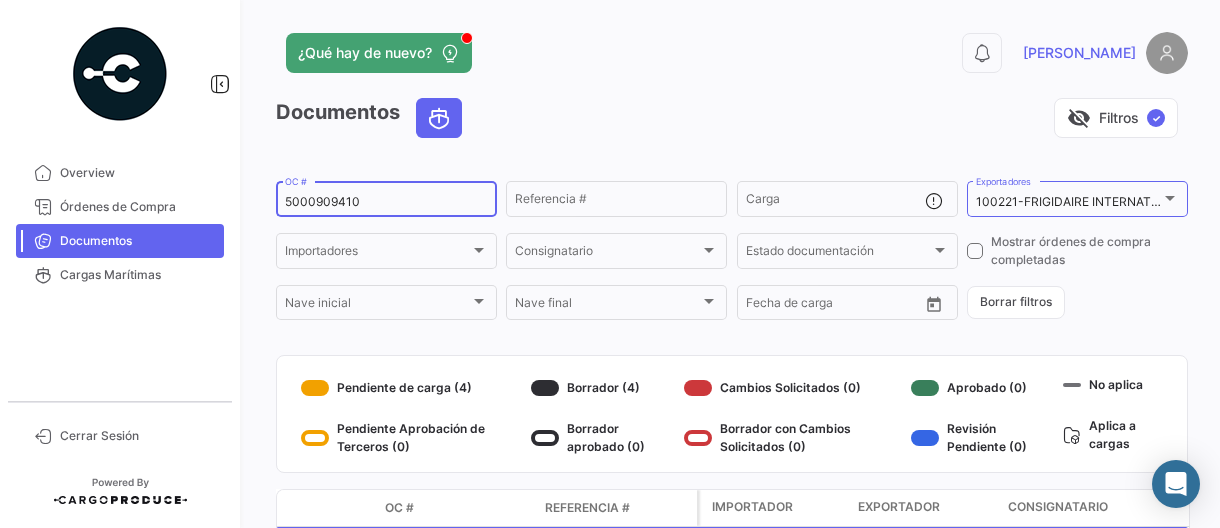 type on "5000909410" 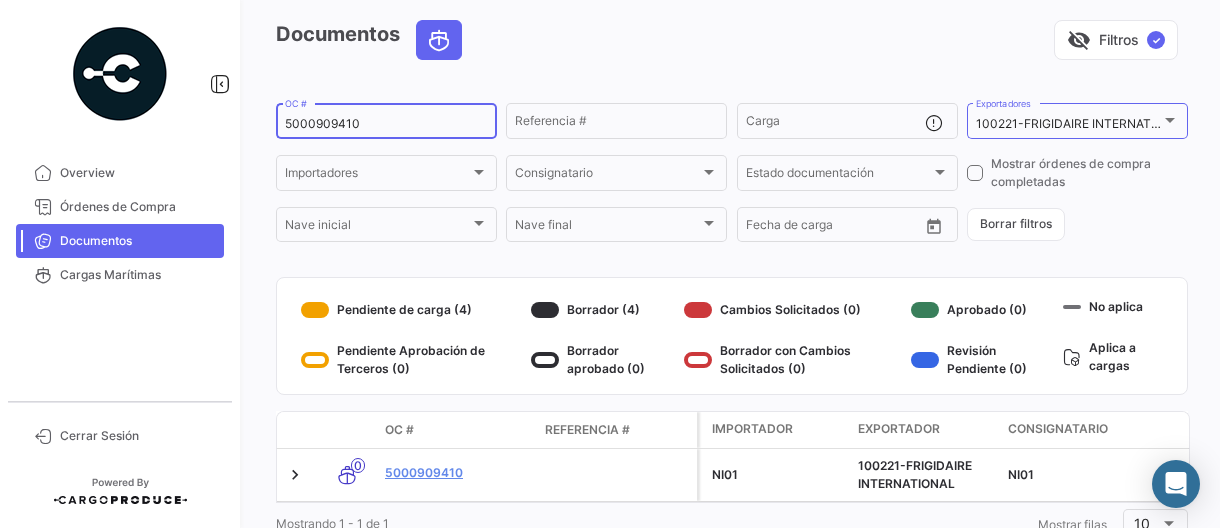 scroll, scrollTop: 156, scrollLeft: 0, axis: vertical 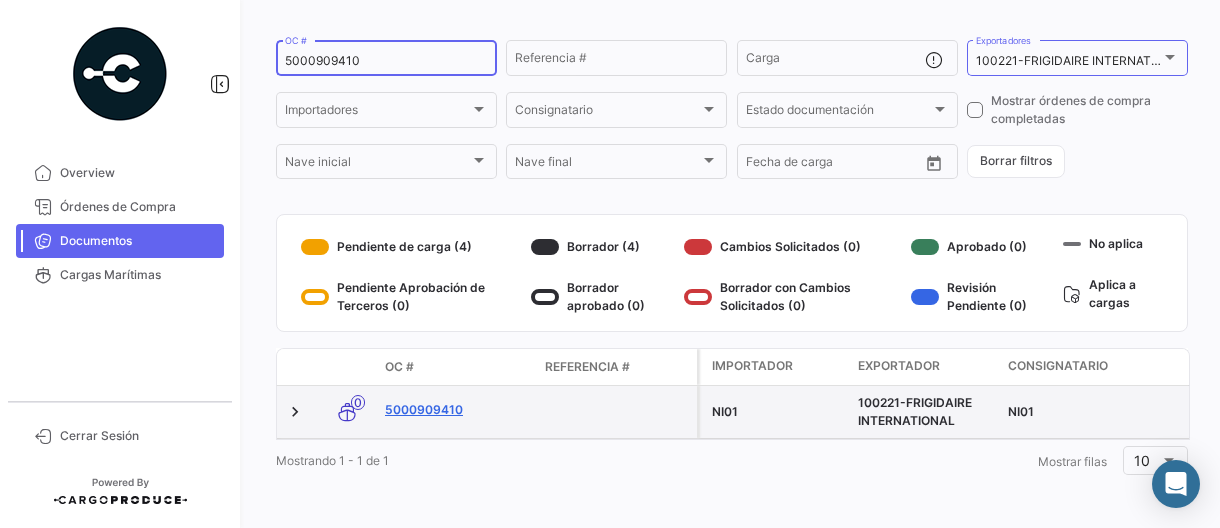 click on "5000909410" 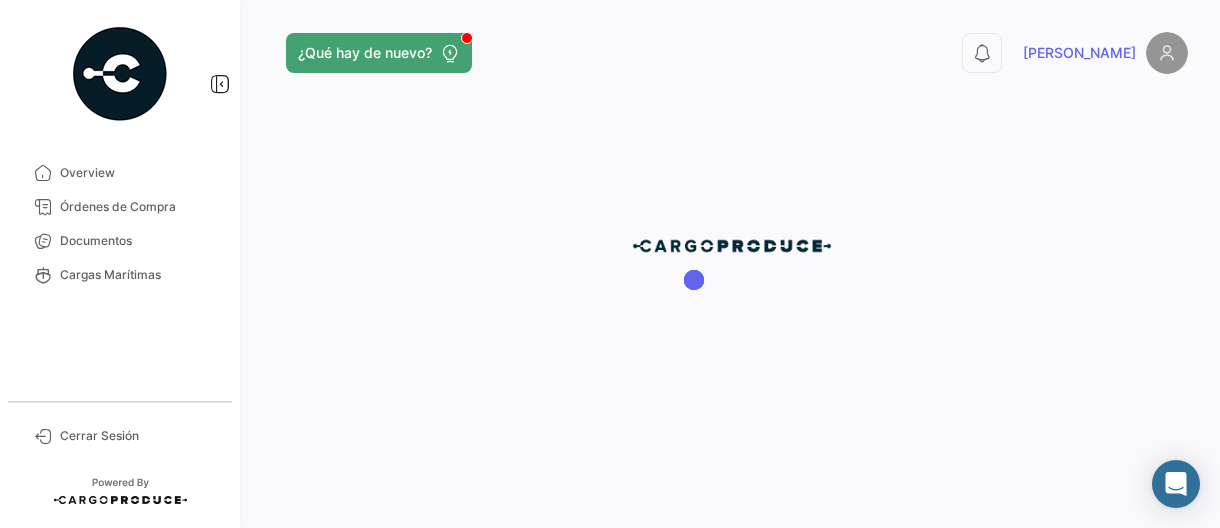 scroll, scrollTop: 0, scrollLeft: 0, axis: both 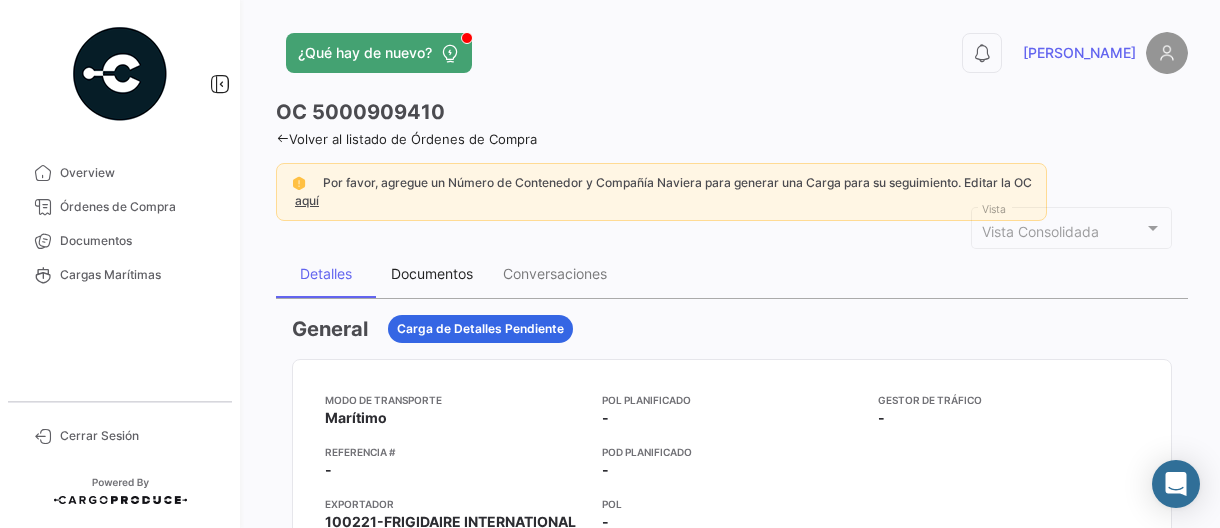 click on "Documentos" at bounding box center (432, 273) 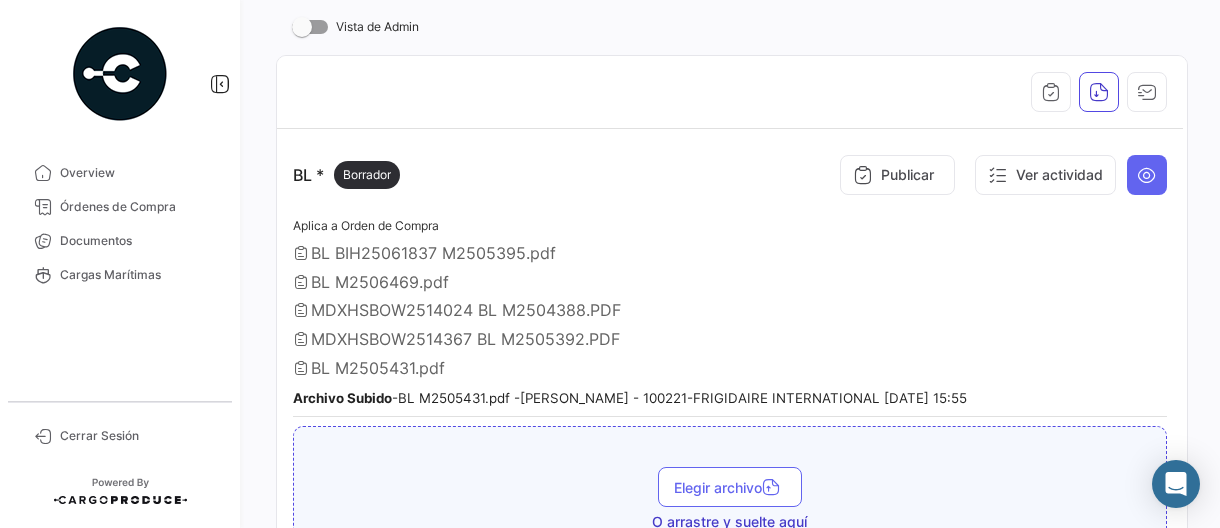 scroll, scrollTop: 400, scrollLeft: 0, axis: vertical 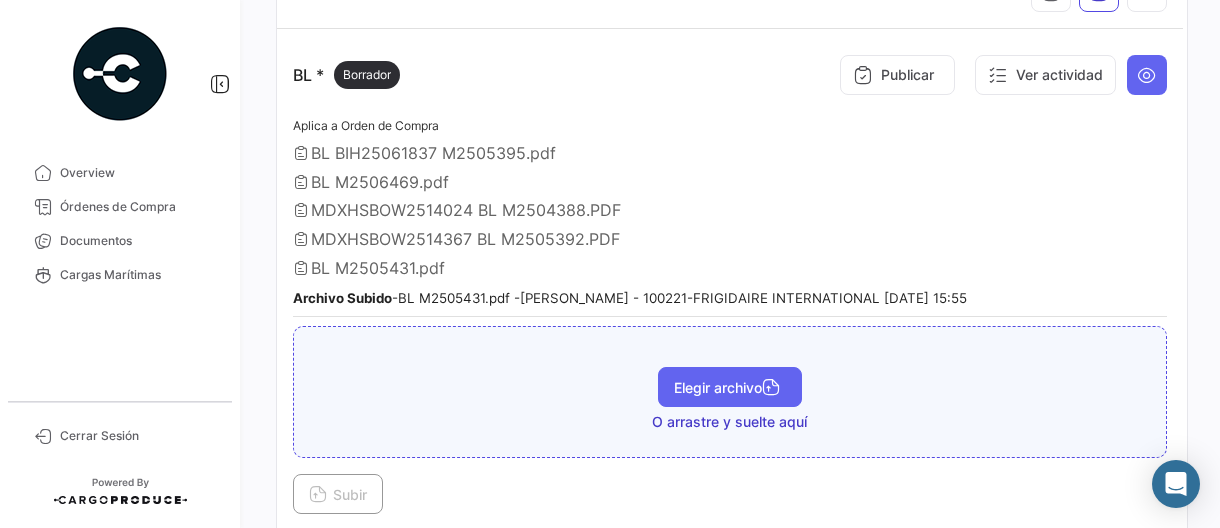 click on "Elegir archivo" at bounding box center (730, 387) 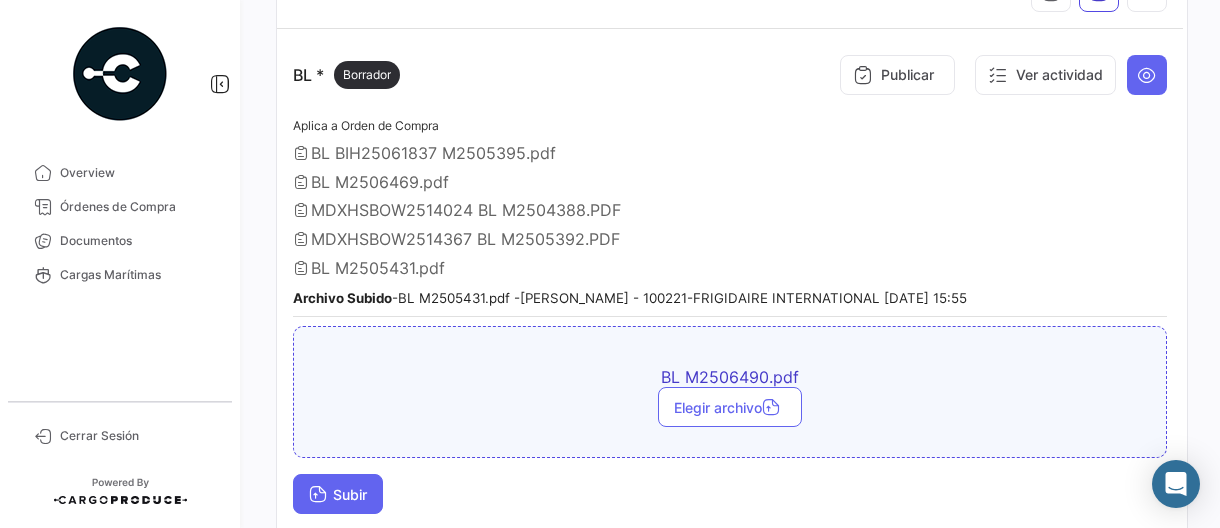 click on "Subir" at bounding box center (338, 494) 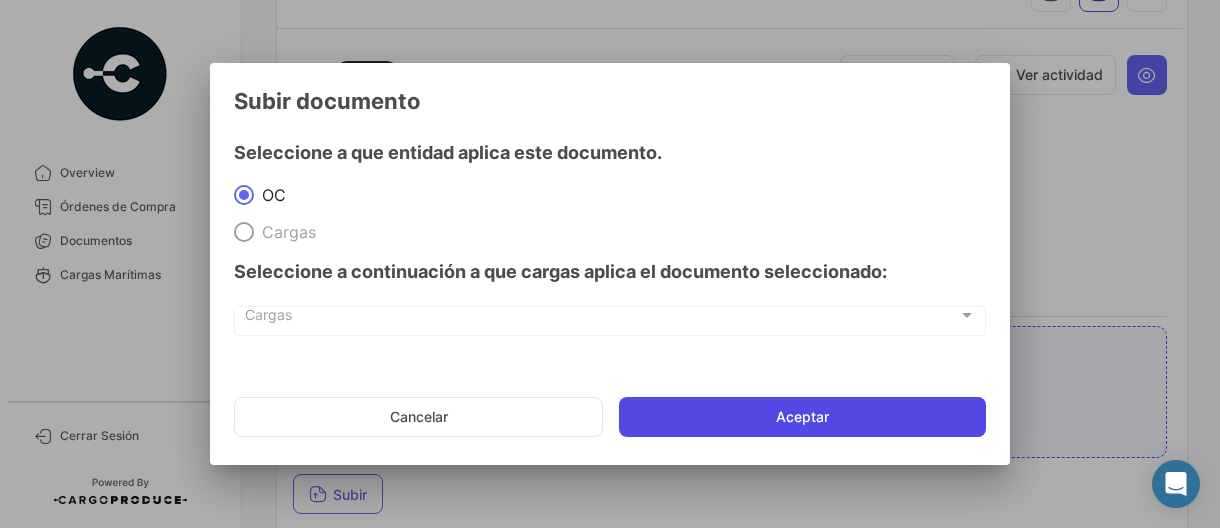 click on "Aceptar" 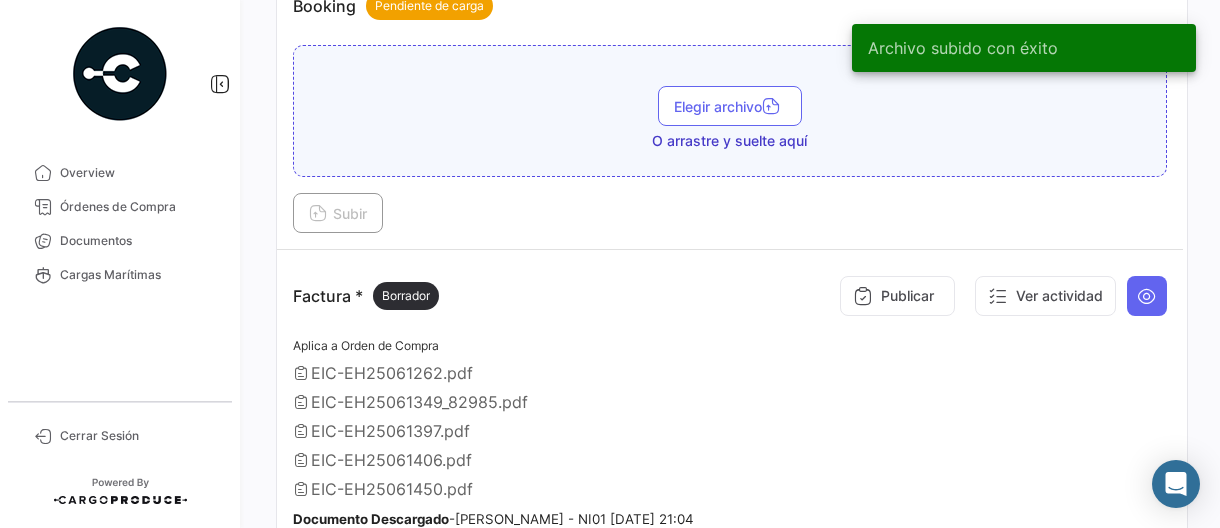 scroll, scrollTop: 1200, scrollLeft: 0, axis: vertical 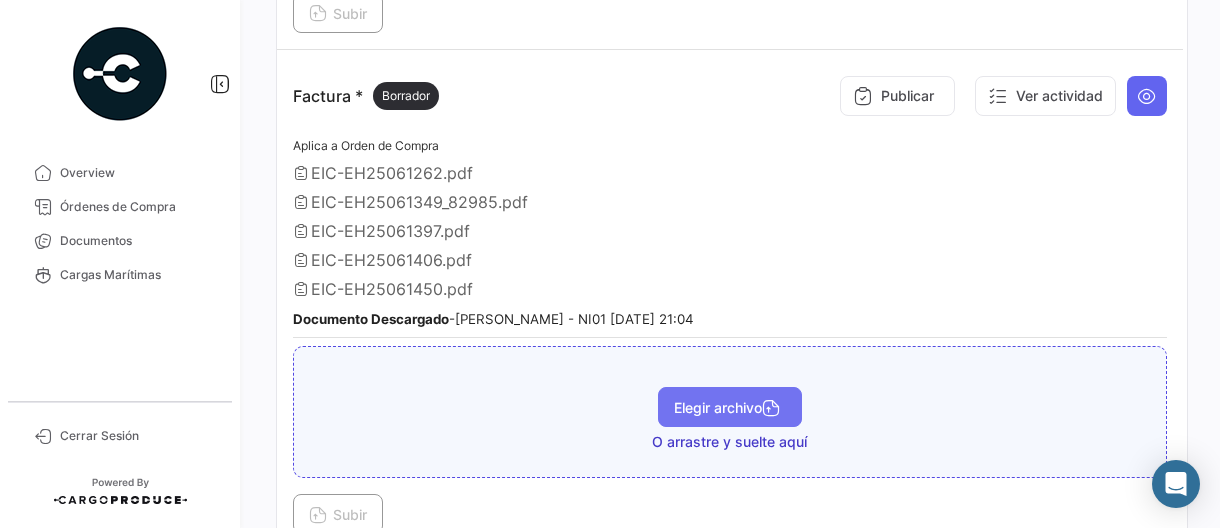 click on "Elegir archivo" at bounding box center [730, 407] 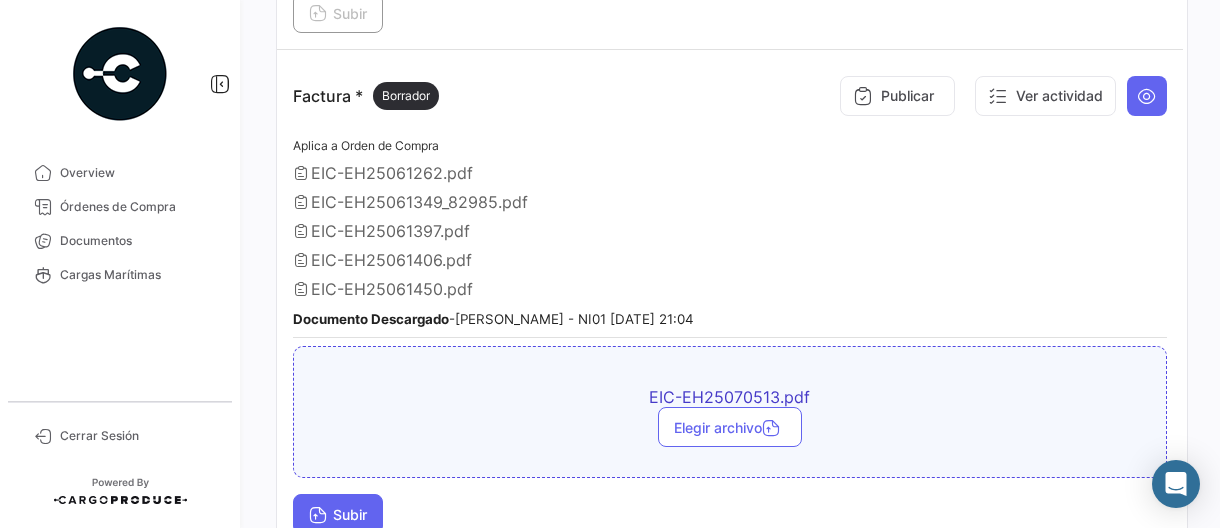 click on "Subir" at bounding box center (338, 514) 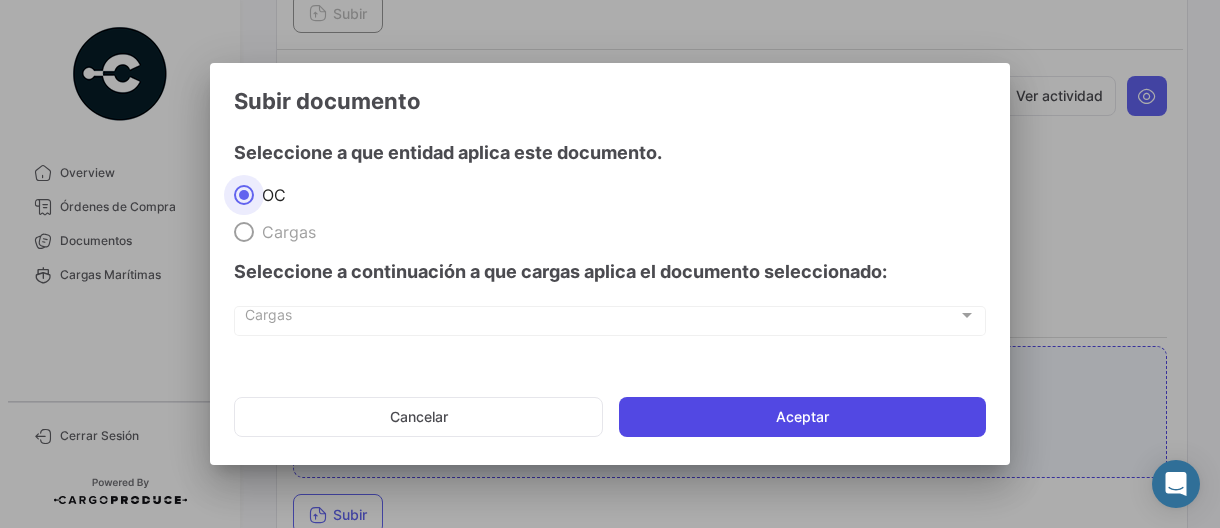 click on "Aceptar" 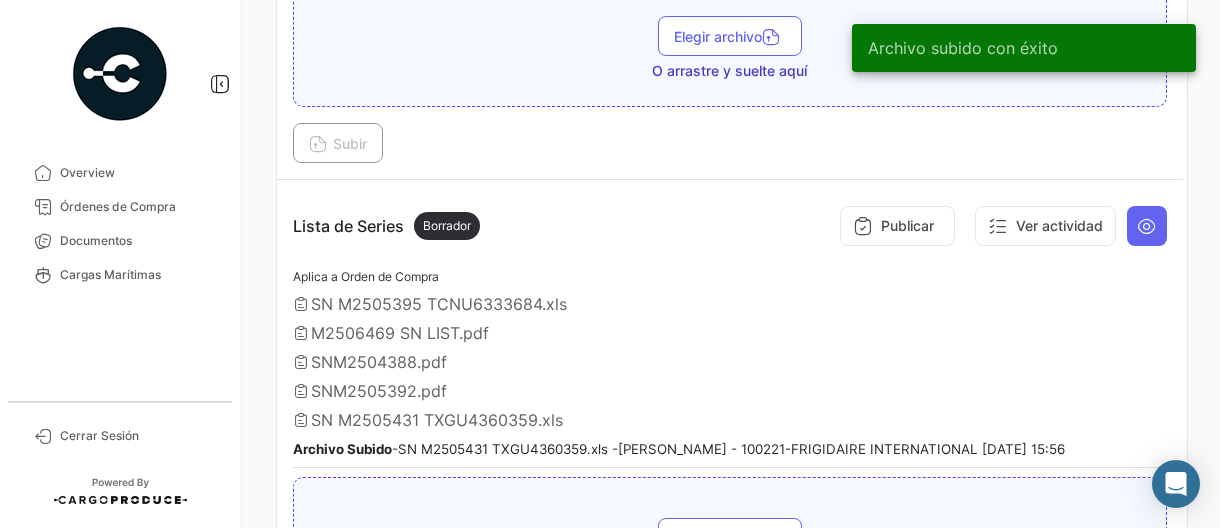 scroll, scrollTop: 1700, scrollLeft: 0, axis: vertical 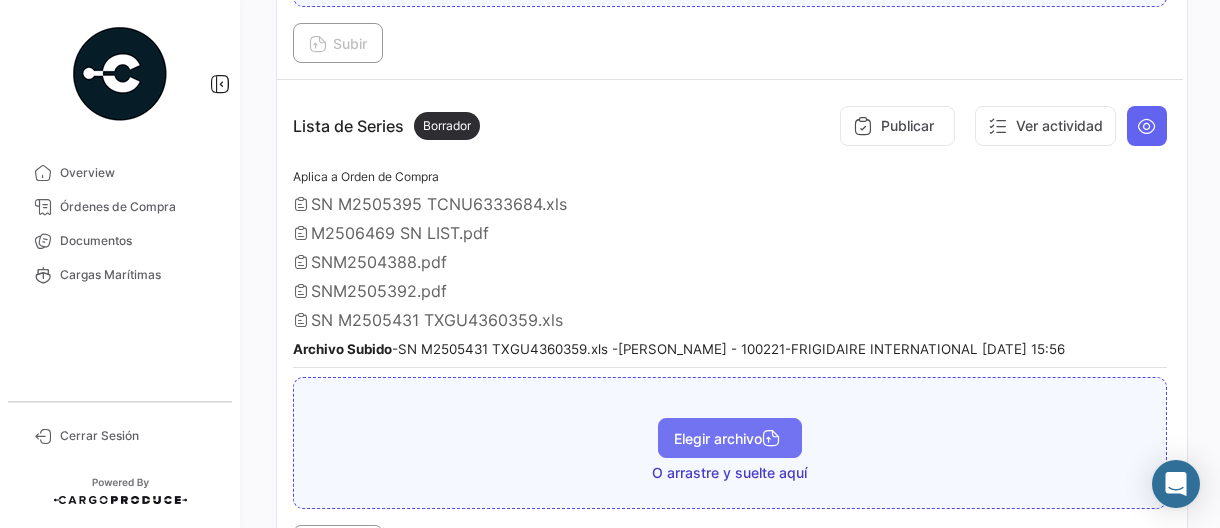click on "Elegir archivo" at bounding box center [730, 438] 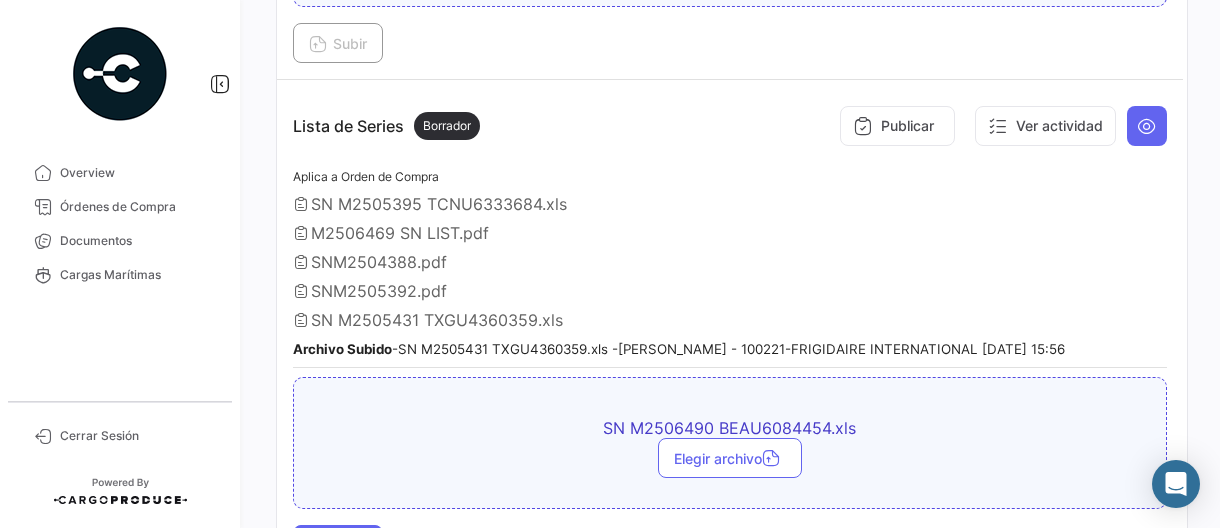 click on "Subir" at bounding box center (338, 545) 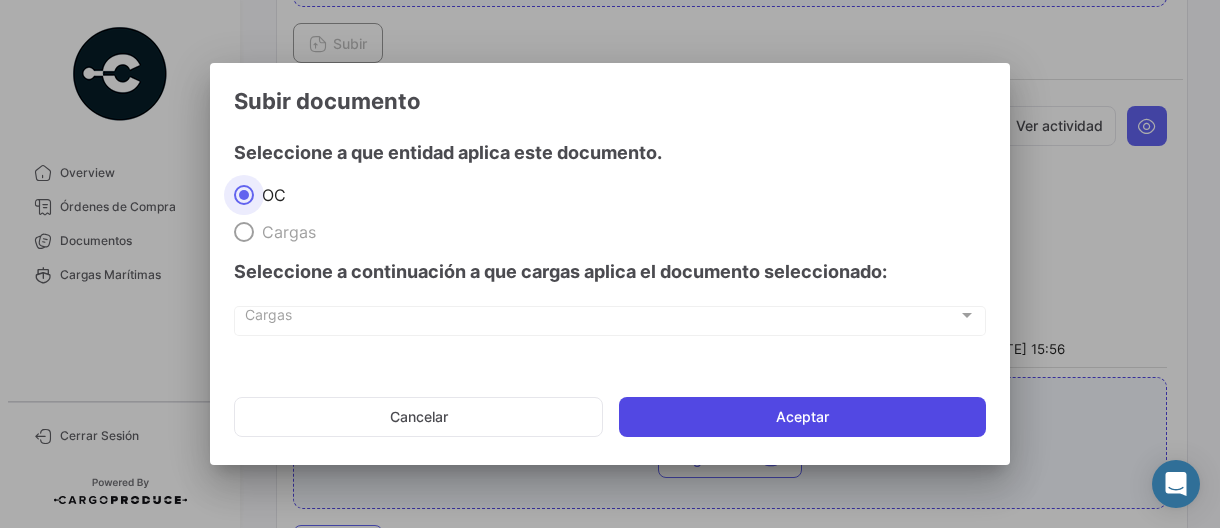 click on "Aceptar" 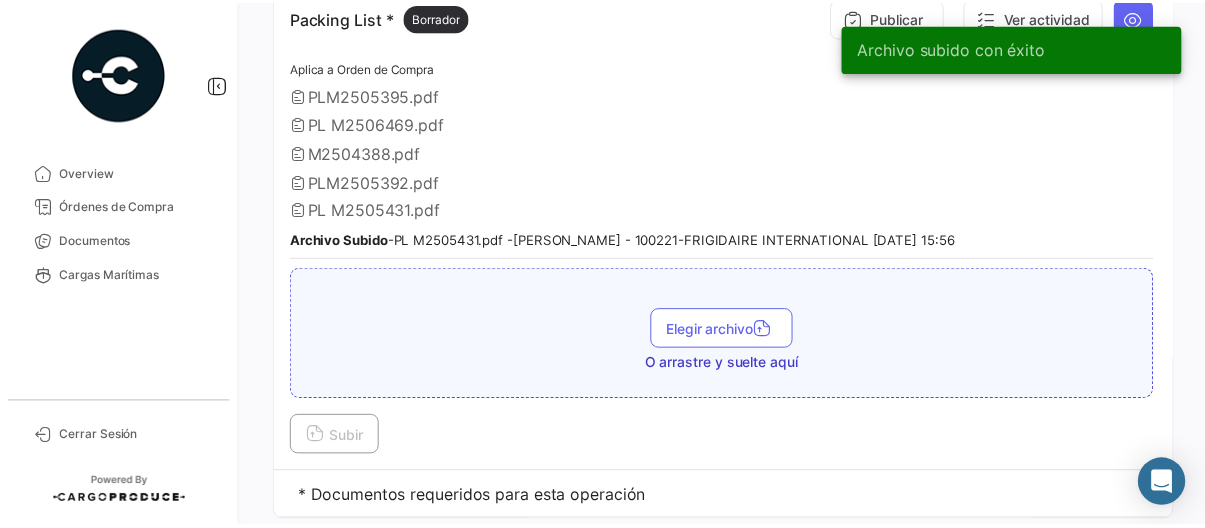 scroll, scrollTop: 2352, scrollLeft: 0, axis: vertical 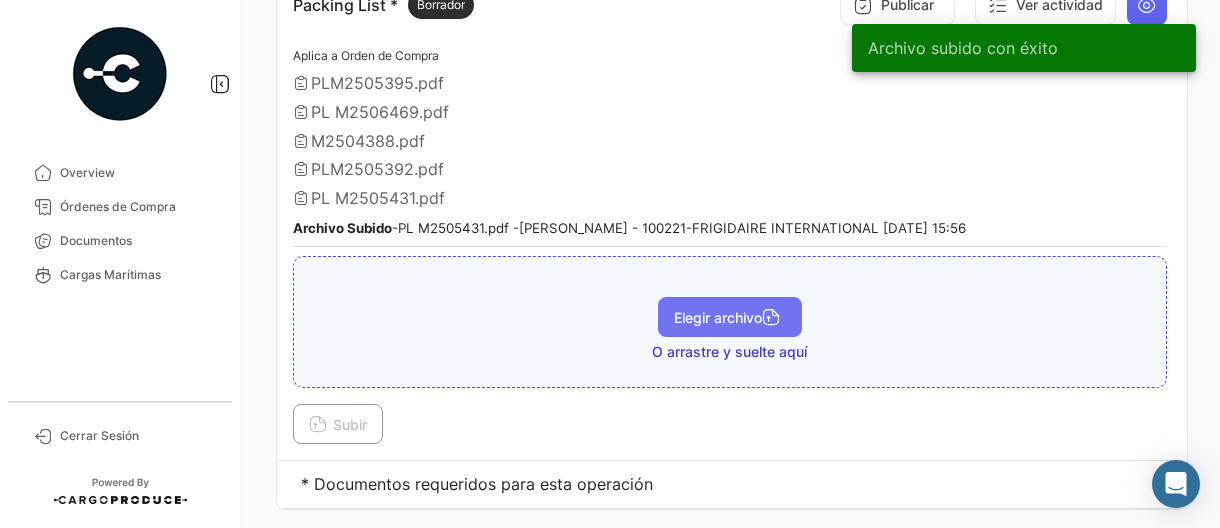 click on "Elegir archivo" at bounding box center (730, 317) 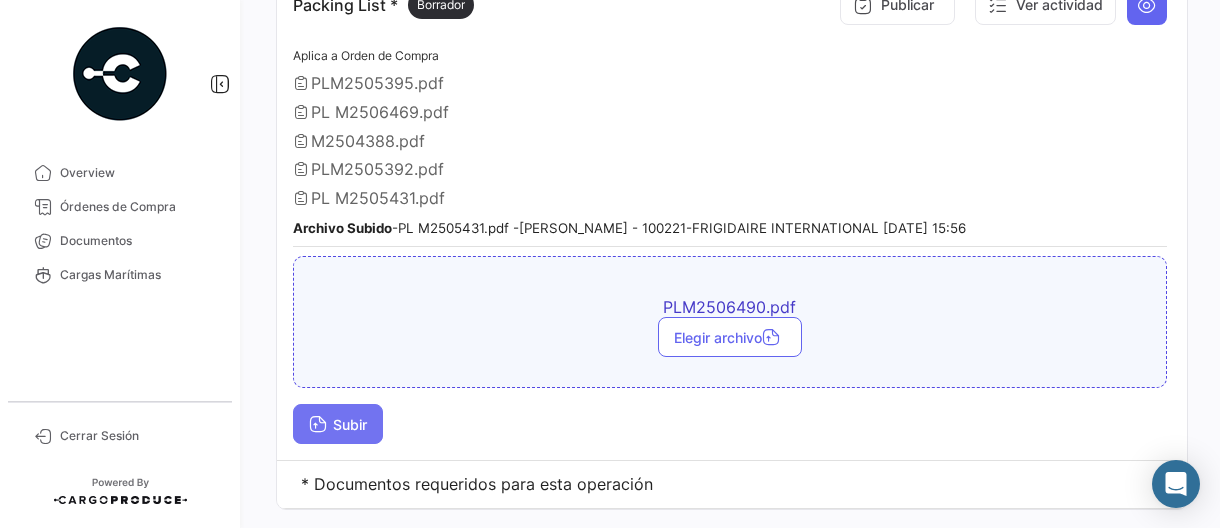 click on "Subir" at bounding box center [338, 424] 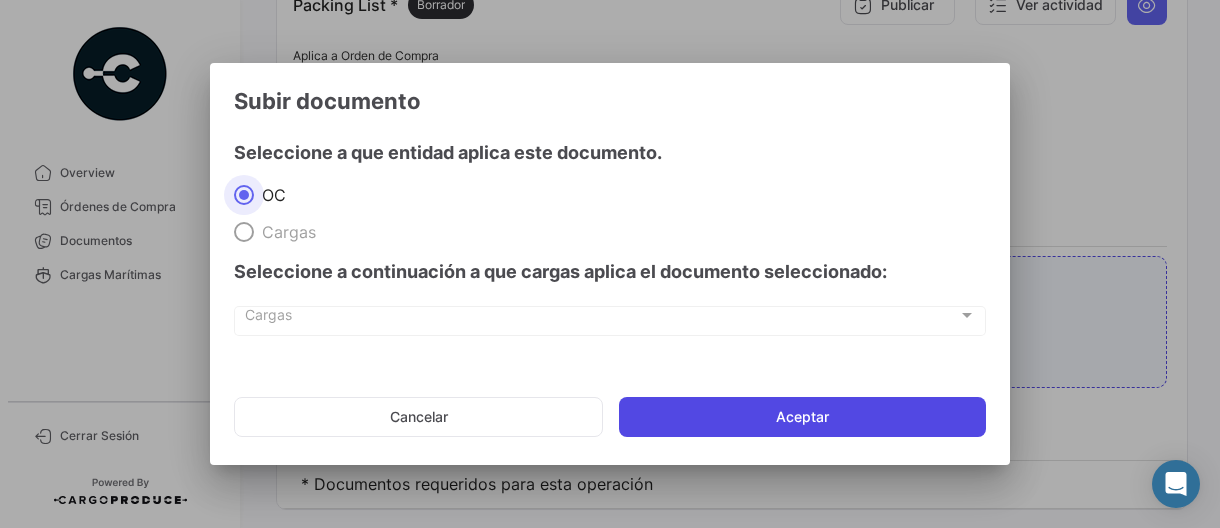 click on "Aceptar" 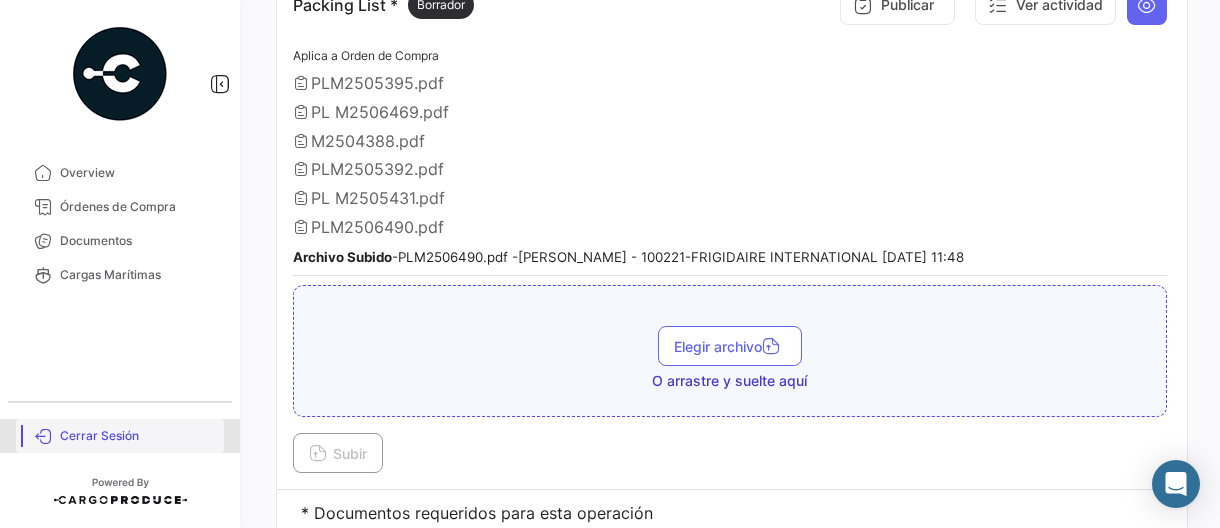click on "Cerrar Sesión" at bounding box center (138, 436) 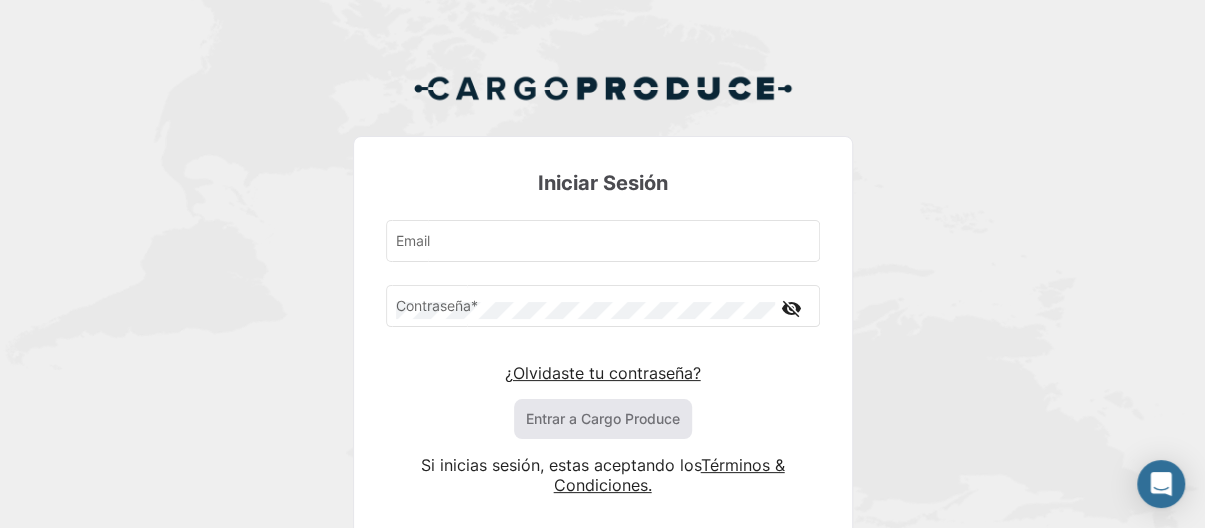 type on "[PERSON_NAME][EMAIL_ADDRESS][PERSON_NAME][DOMAIN_NAME]" 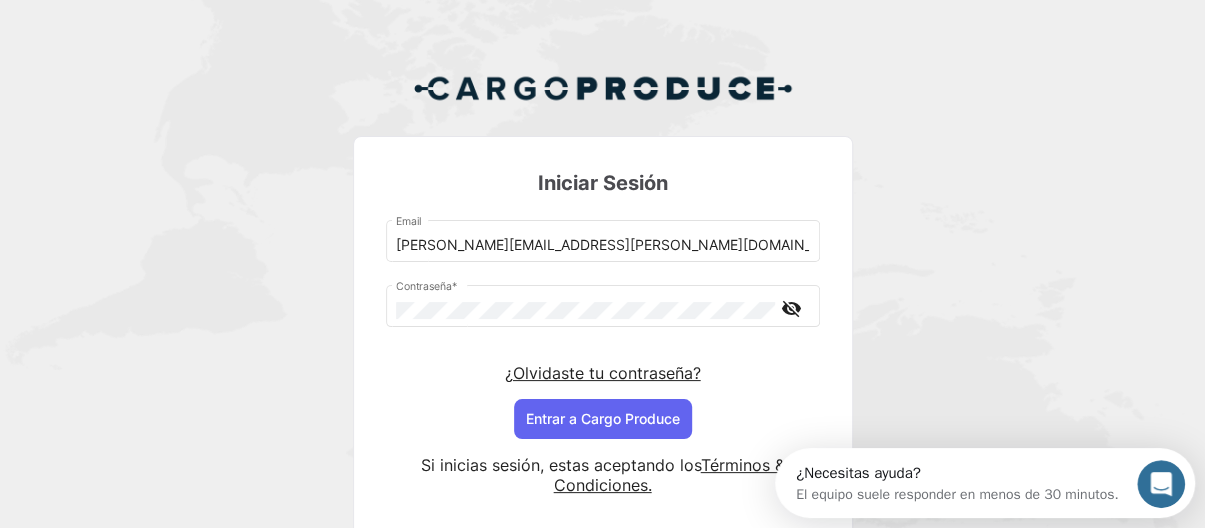 scroll, scrollTop: 0, scrollLeft: 0, axis: both 